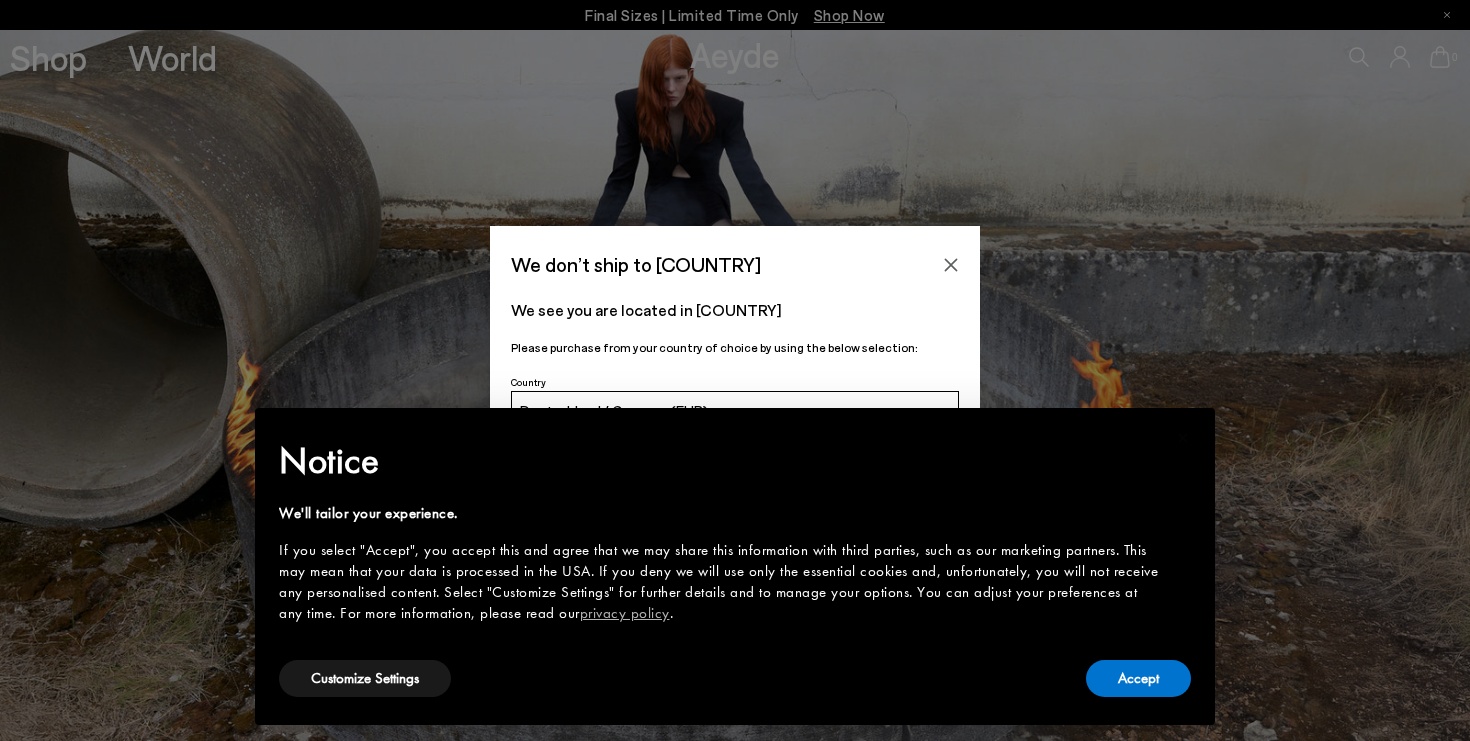scroll, scrollTop: 0, scrollLeft: 0, axis: both 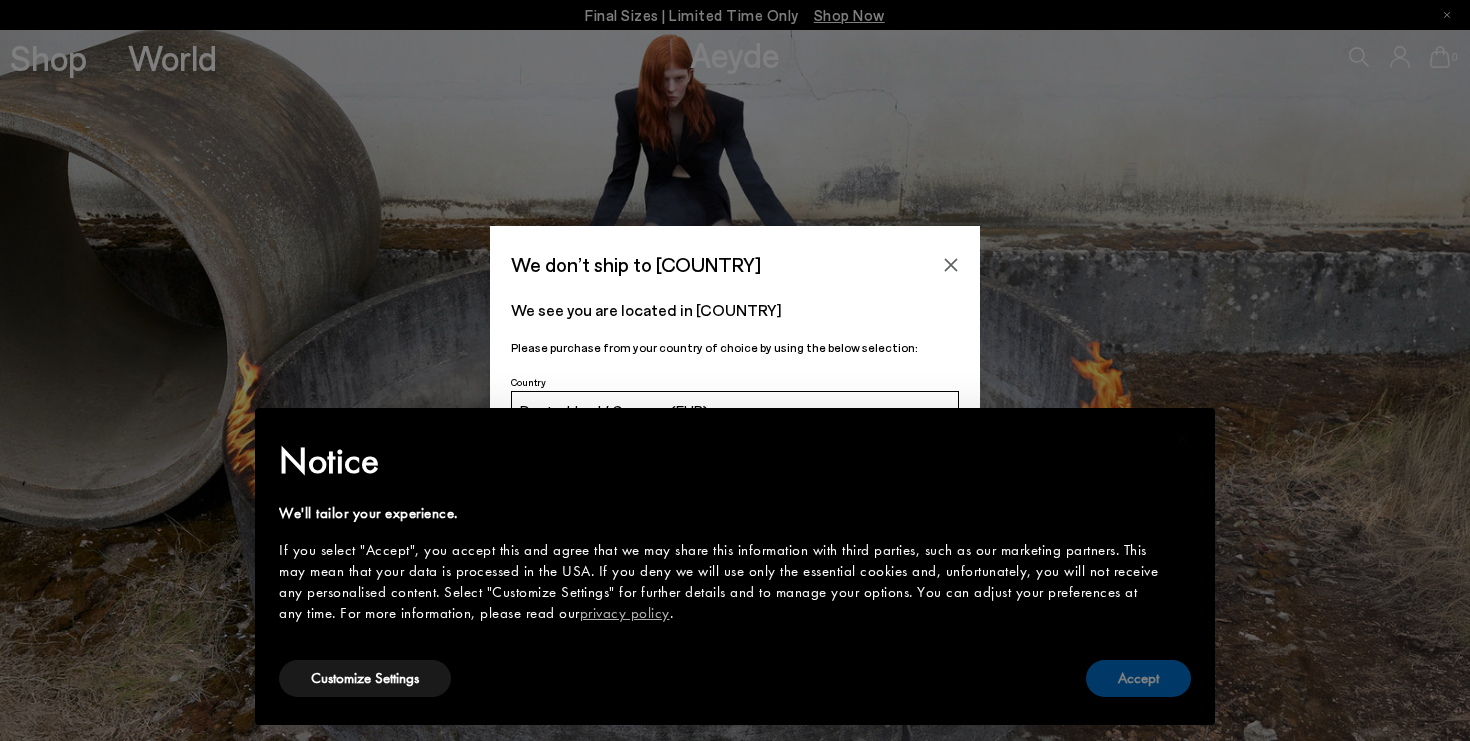 click on "Accept" at bounding box center (1138, 678) 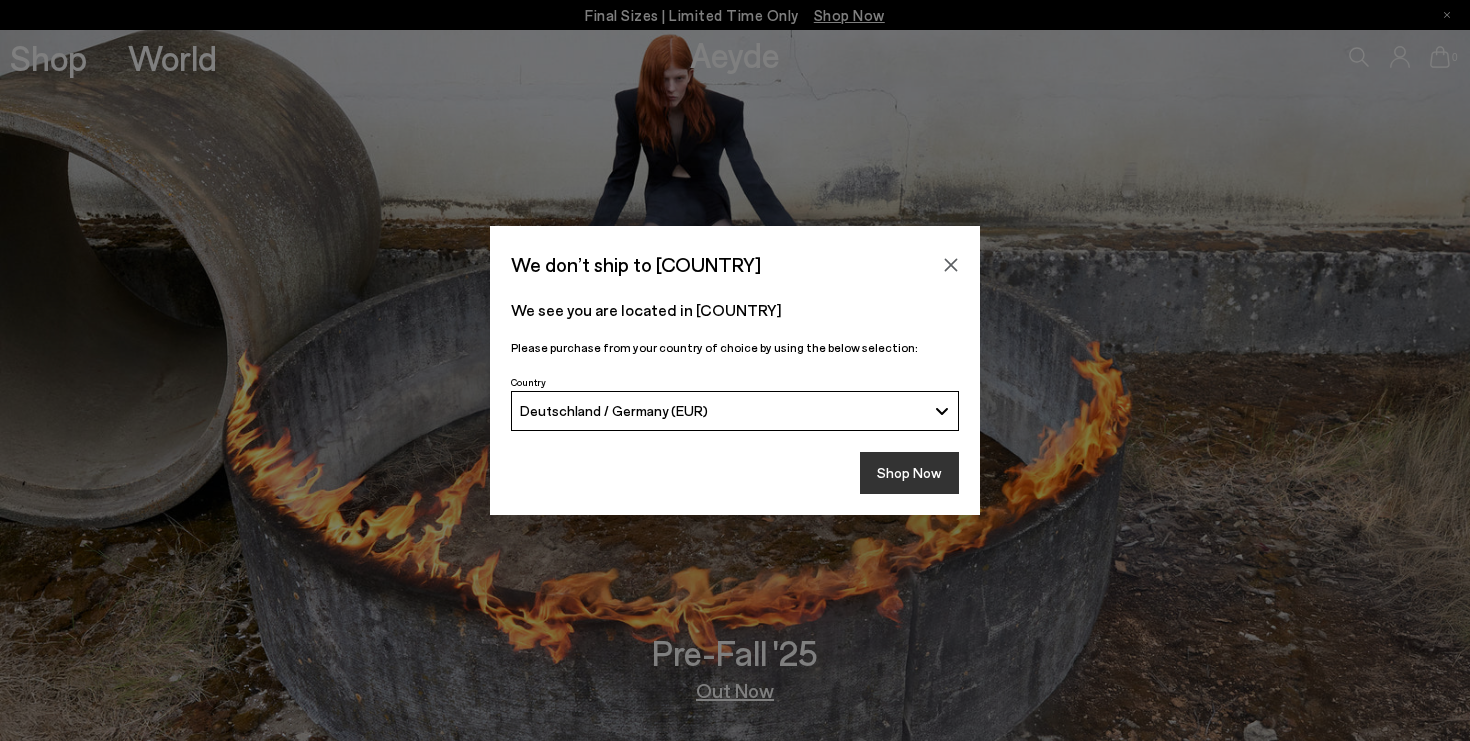 click on "Shop Now" at bounding box center [909, 473] 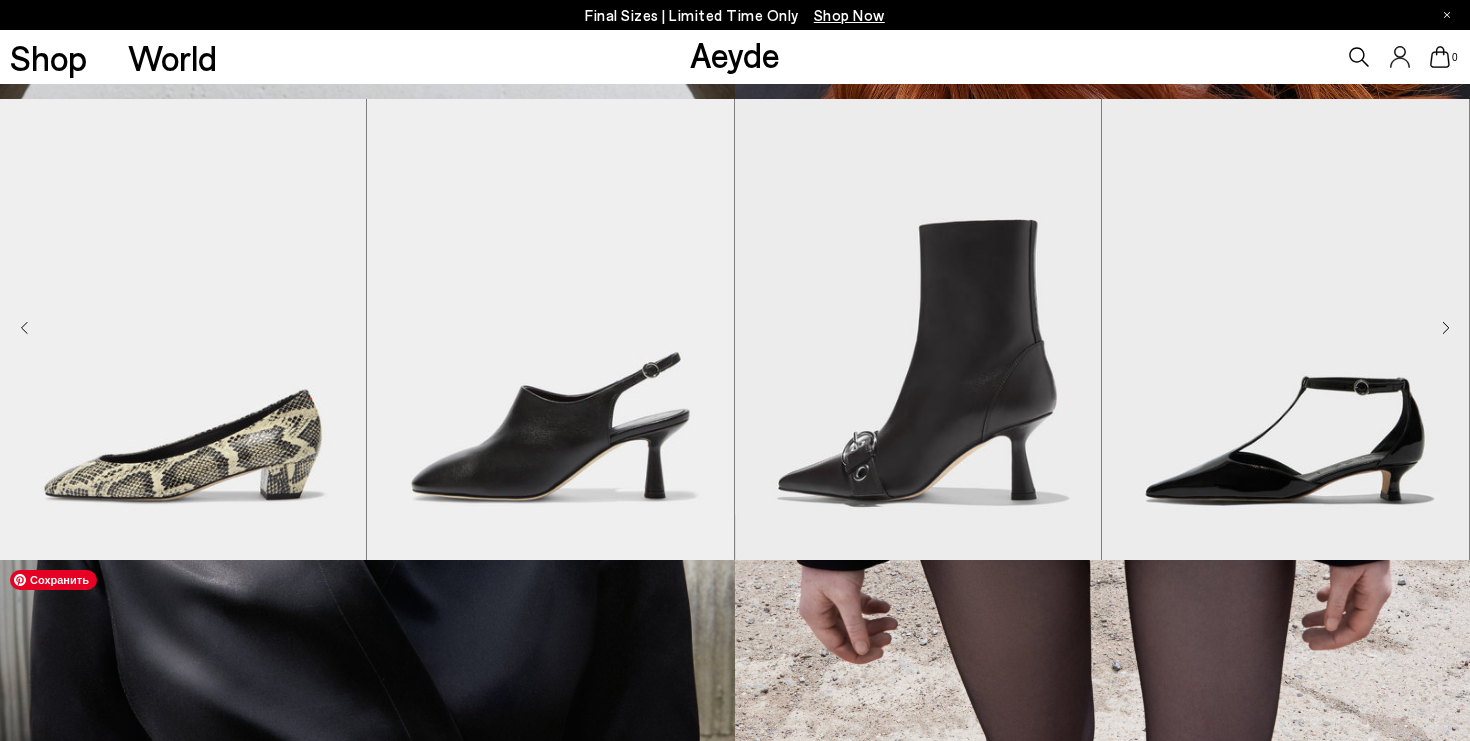 scroll, scrollTop: 1324, scrollLeft: 0, axis: vertical 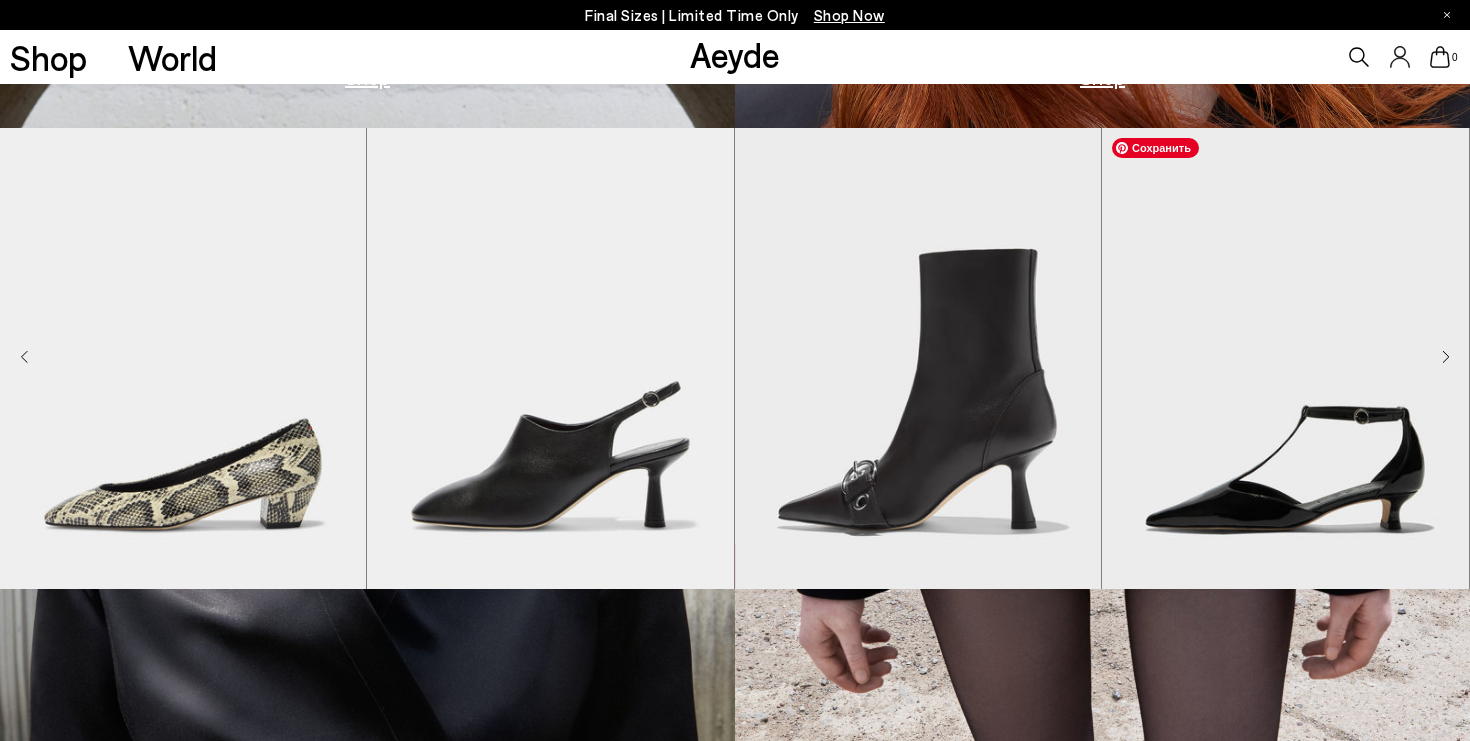 click 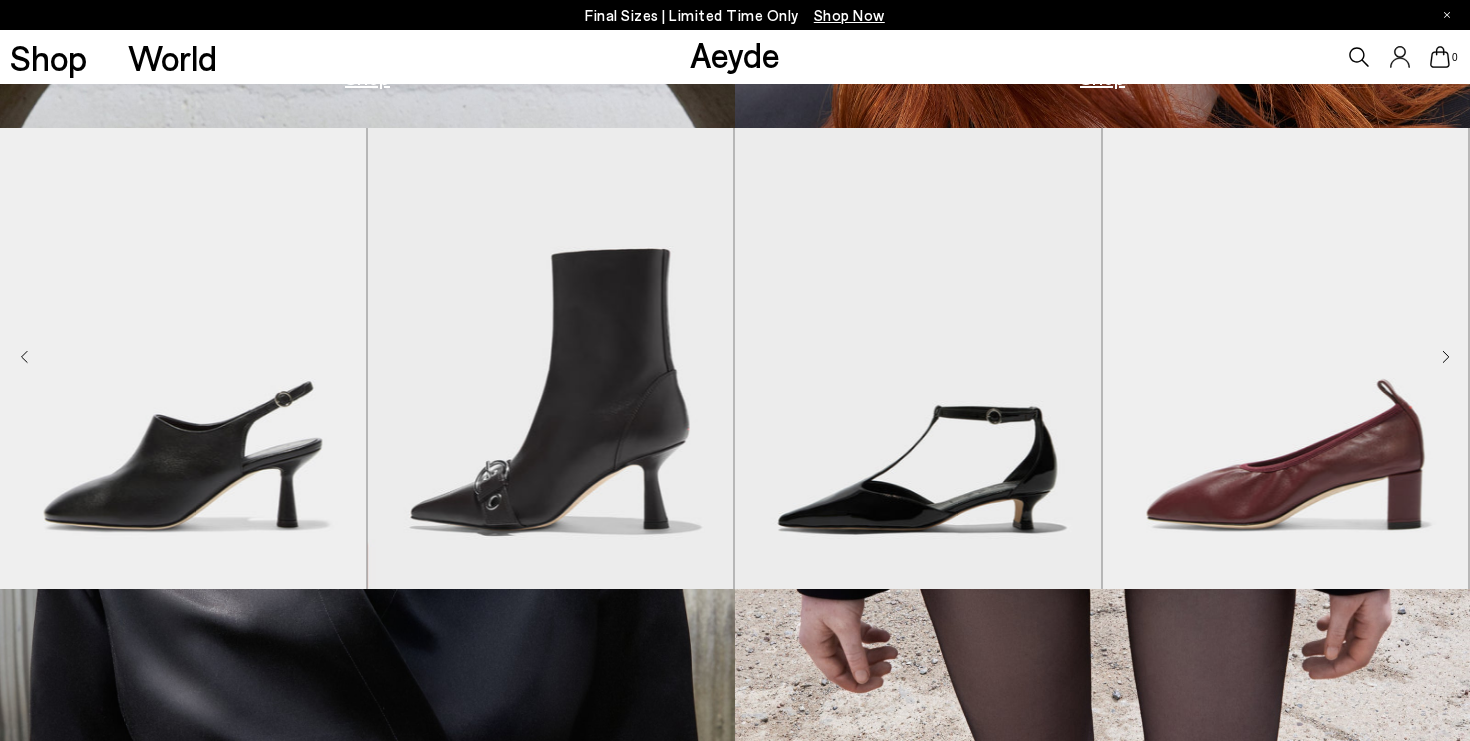 click 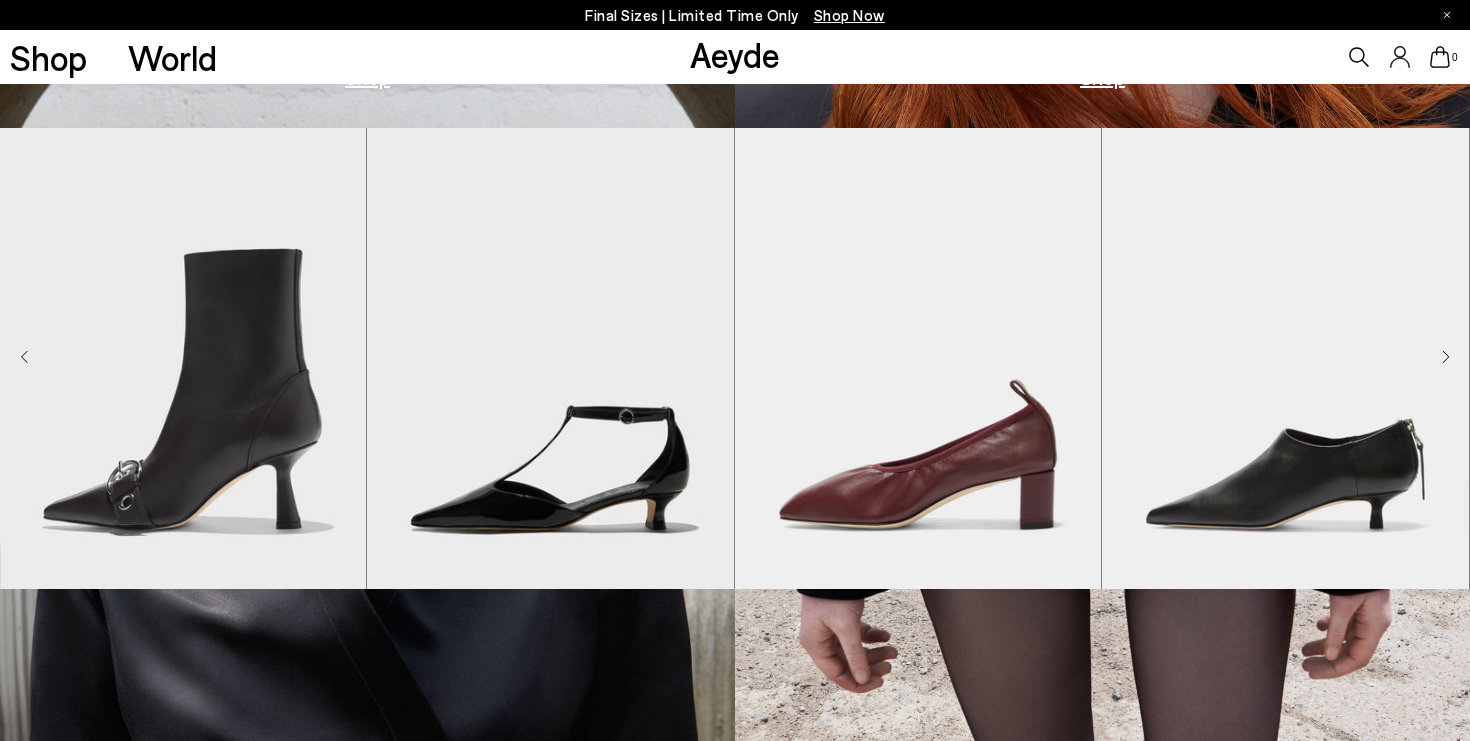 click 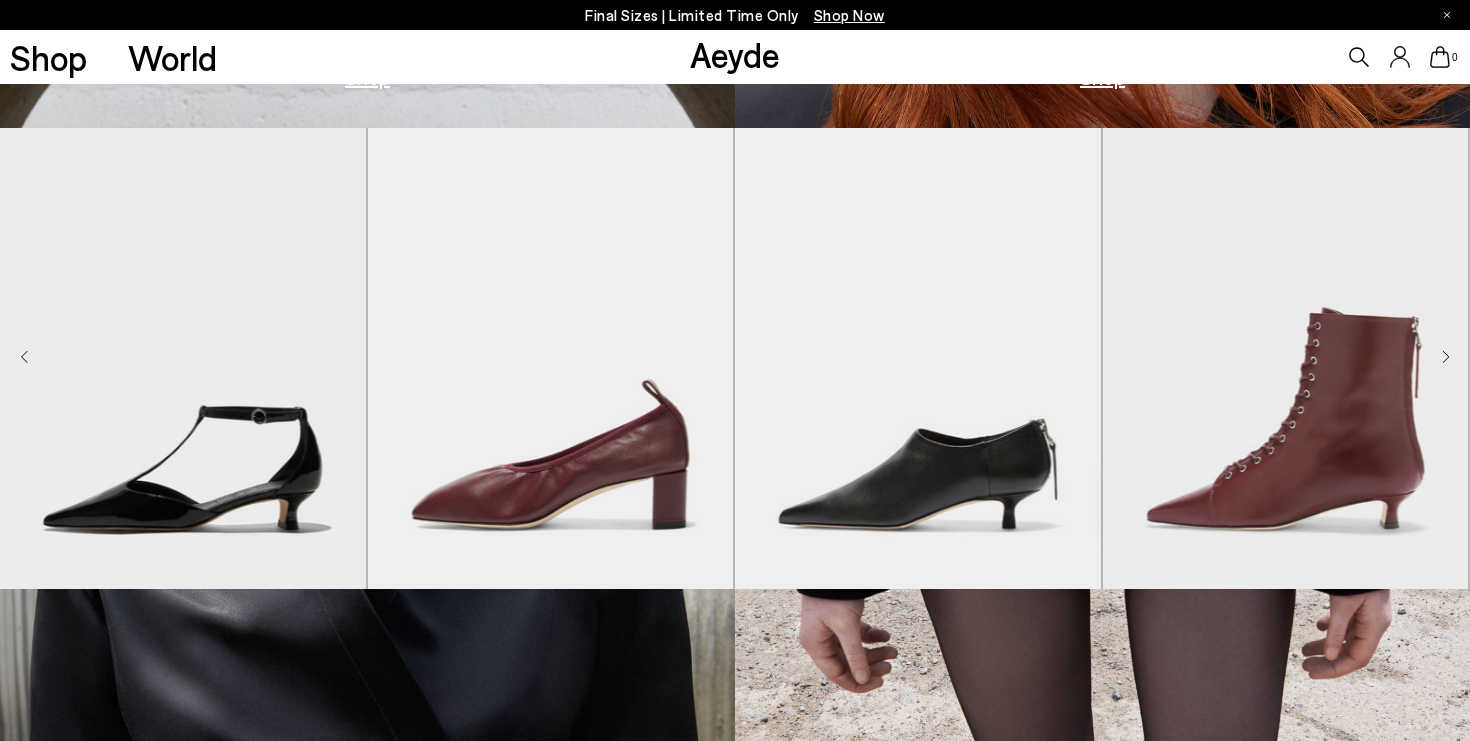 click 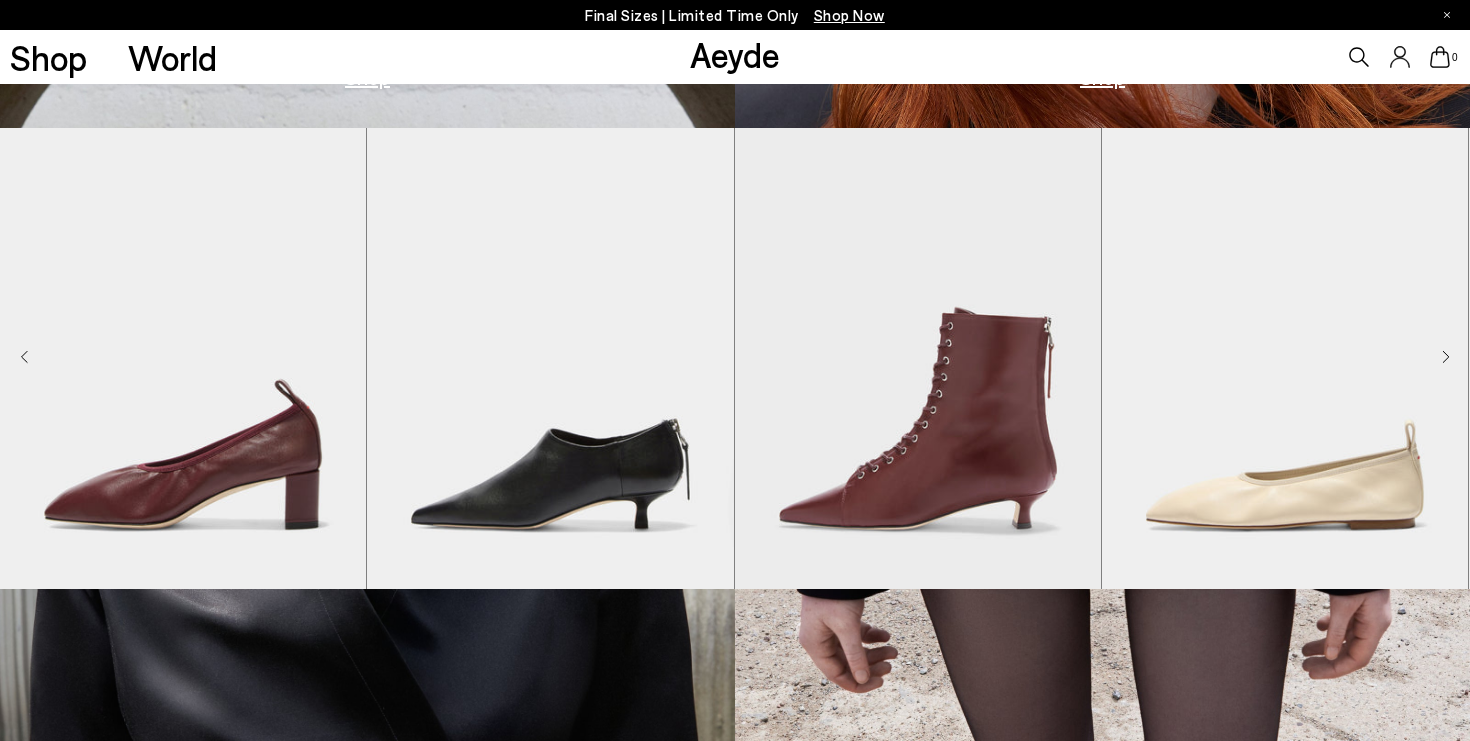 click 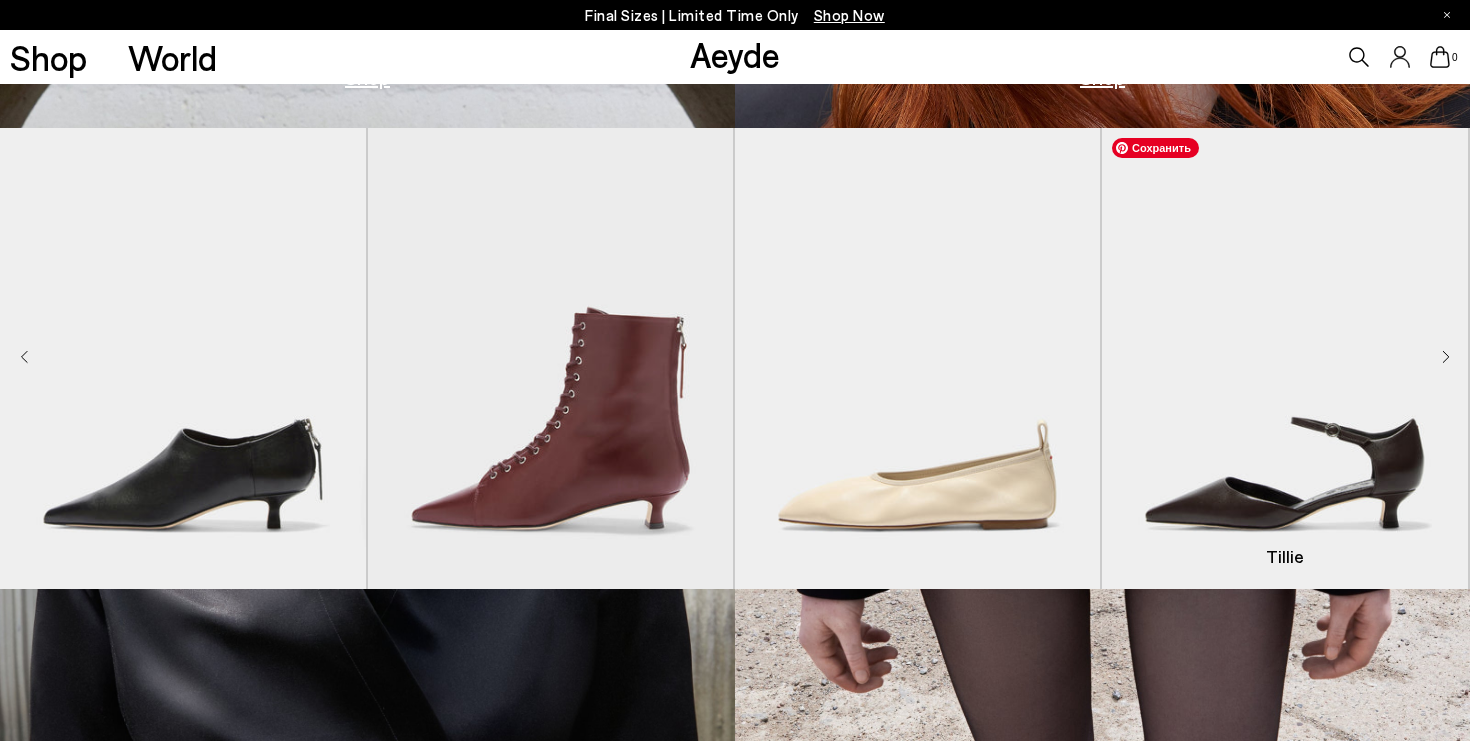 click at bounding box center [1285, 358] 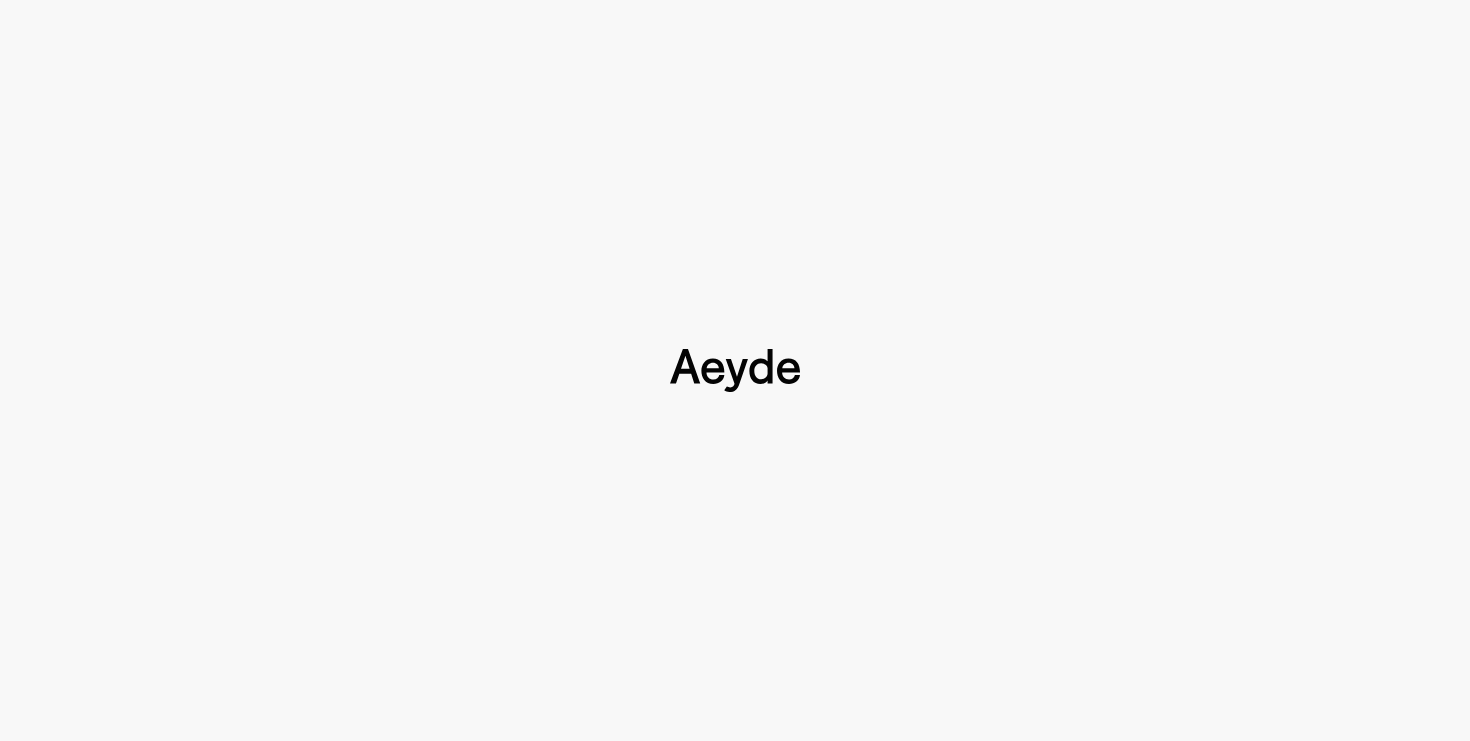 scroll, scrollTop: 0, scrollLeft: 0, axis: both 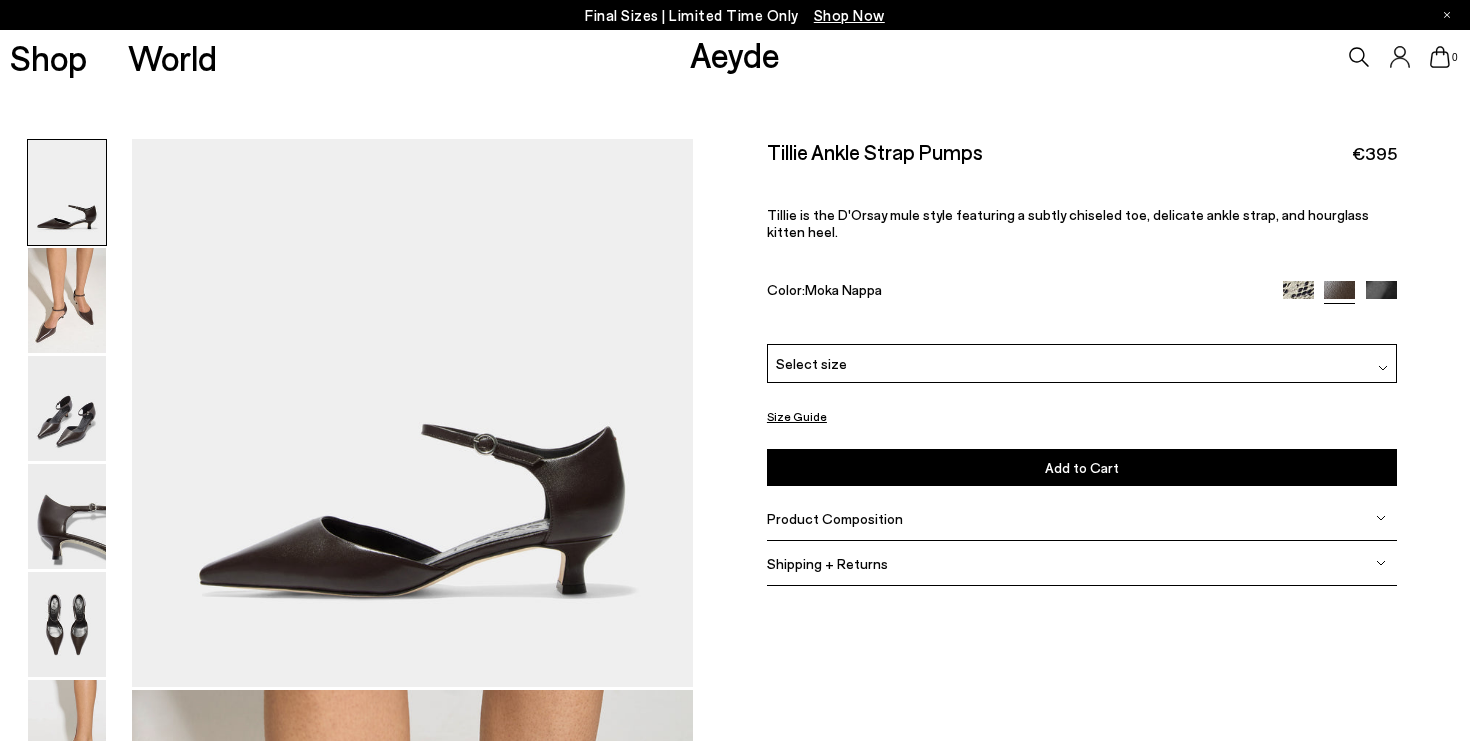 type 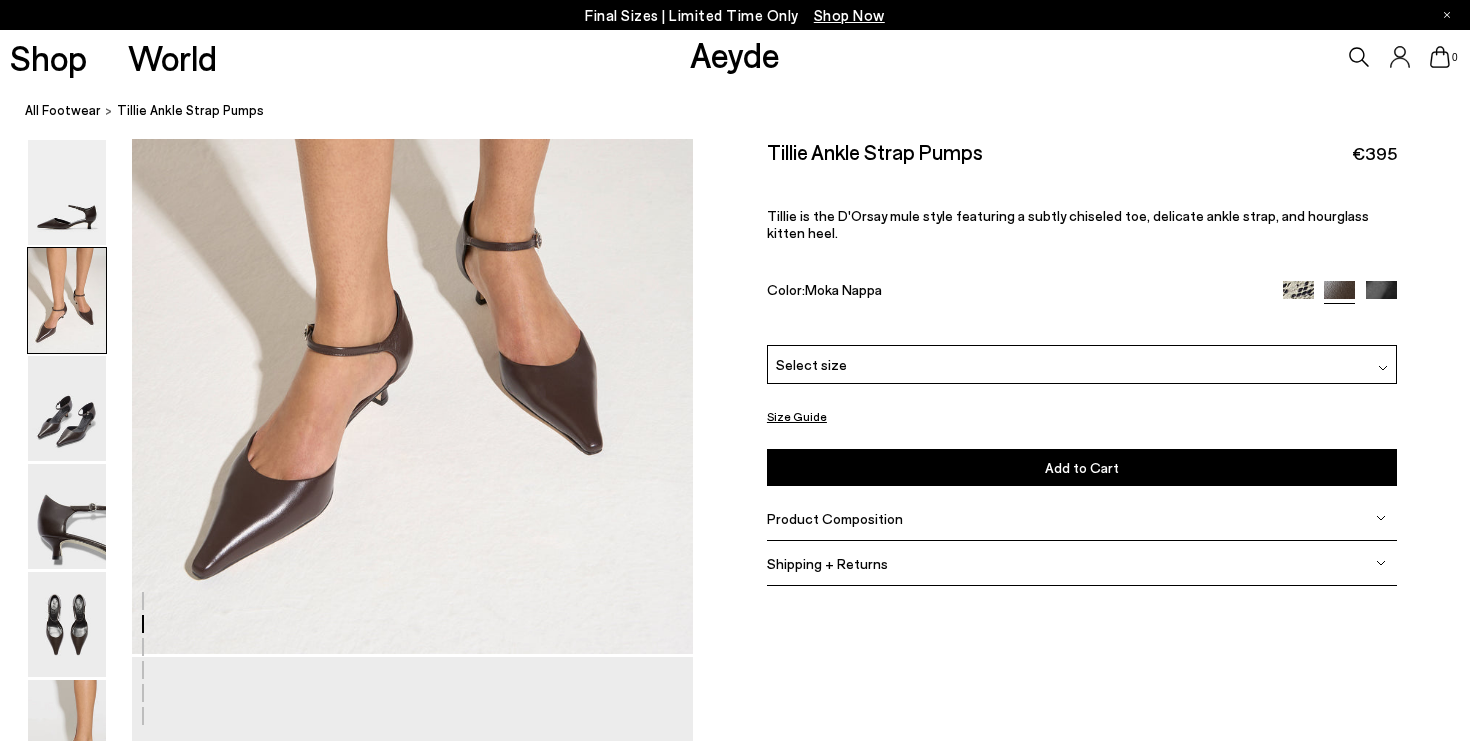 scroll, scrollTop: 877, scrollLeft: 0, axis: vertical 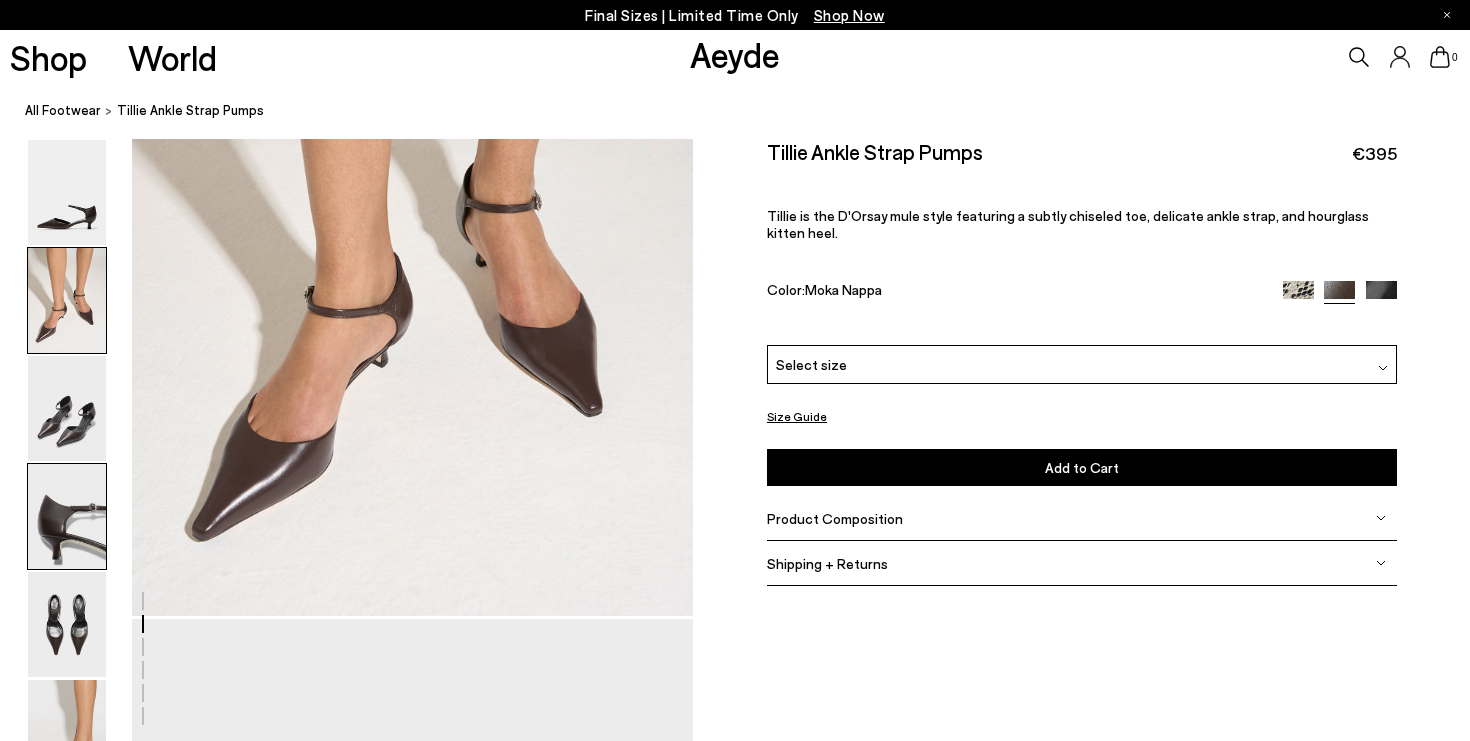 click at bounding box center [67, 516] 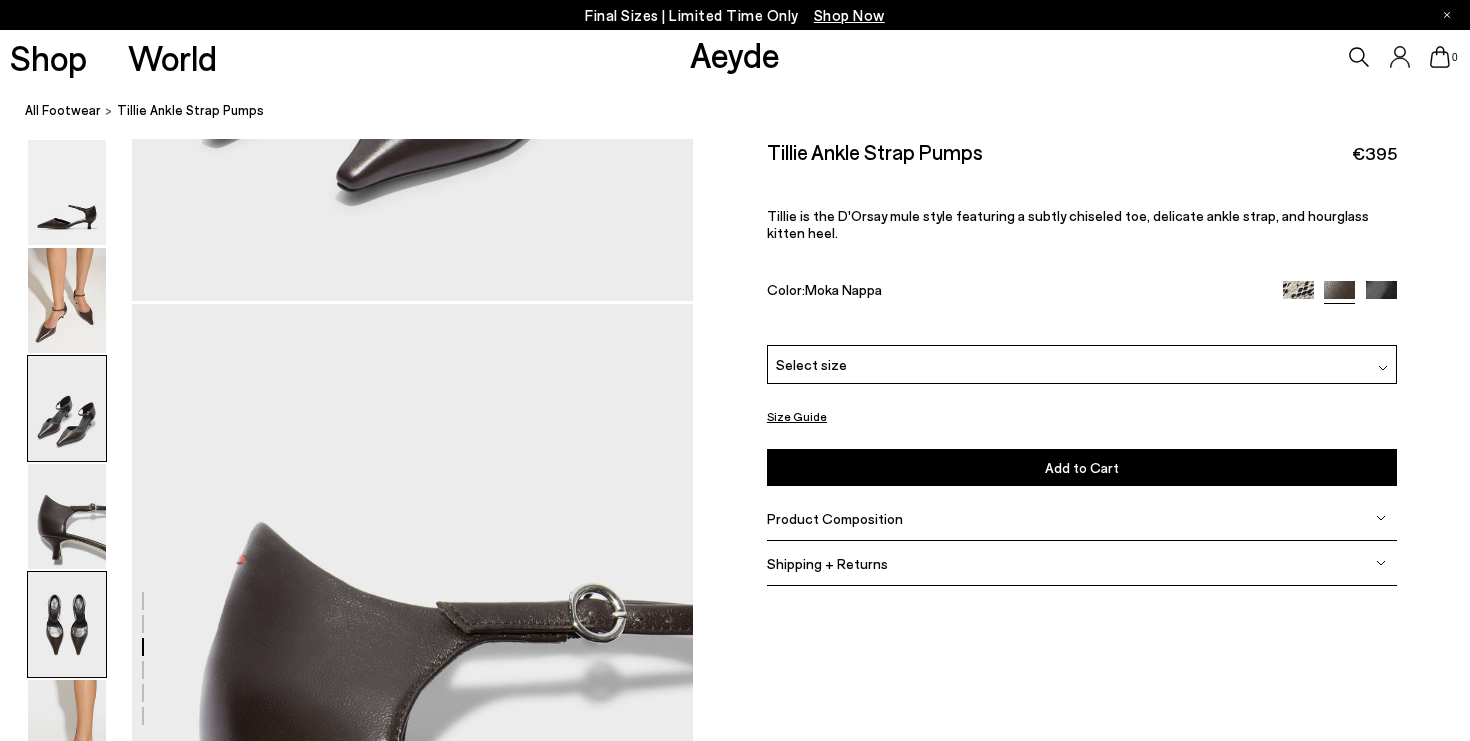 click at bounding box center [67, 624] 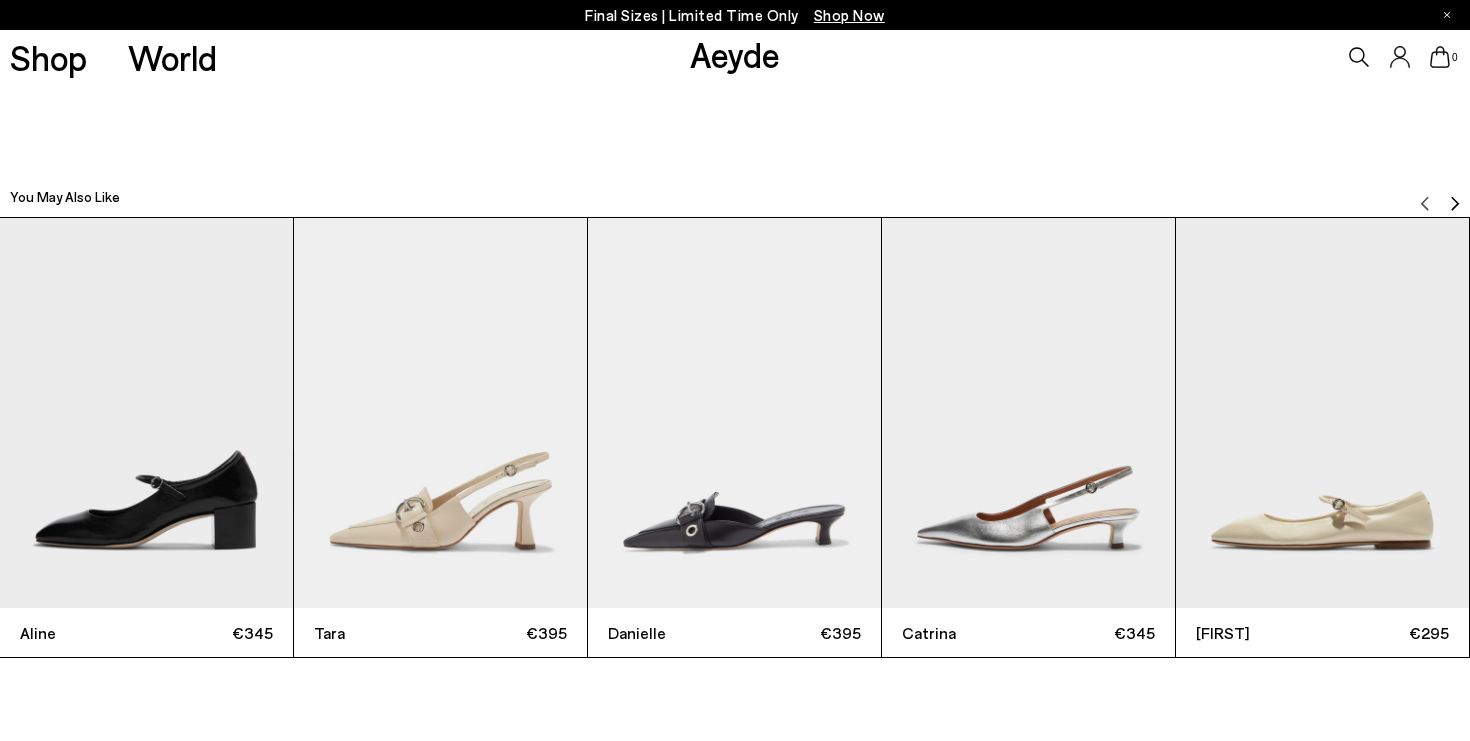 scroll, scrollTop: 4434, scrollLeft: 0, axis: vertical 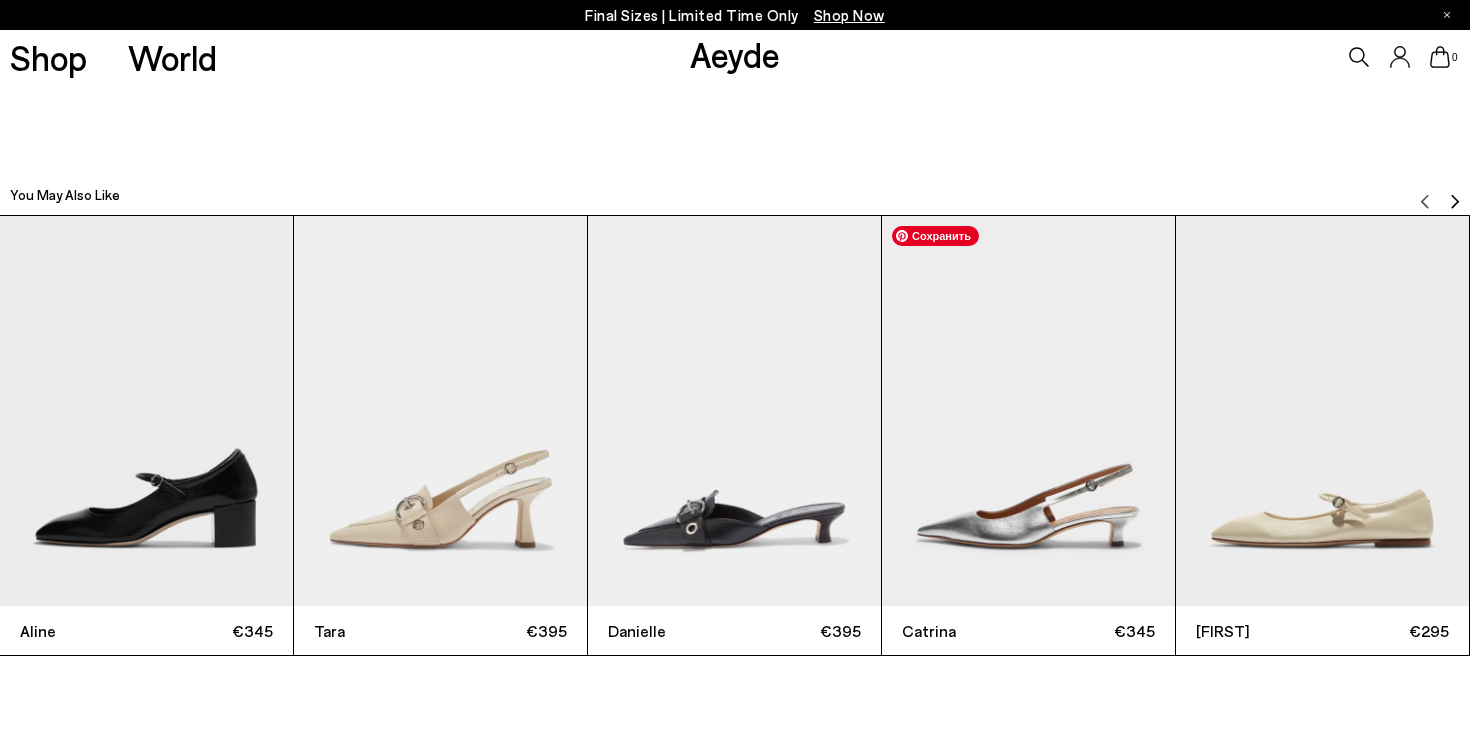 click at bounding box center (1028, 411) 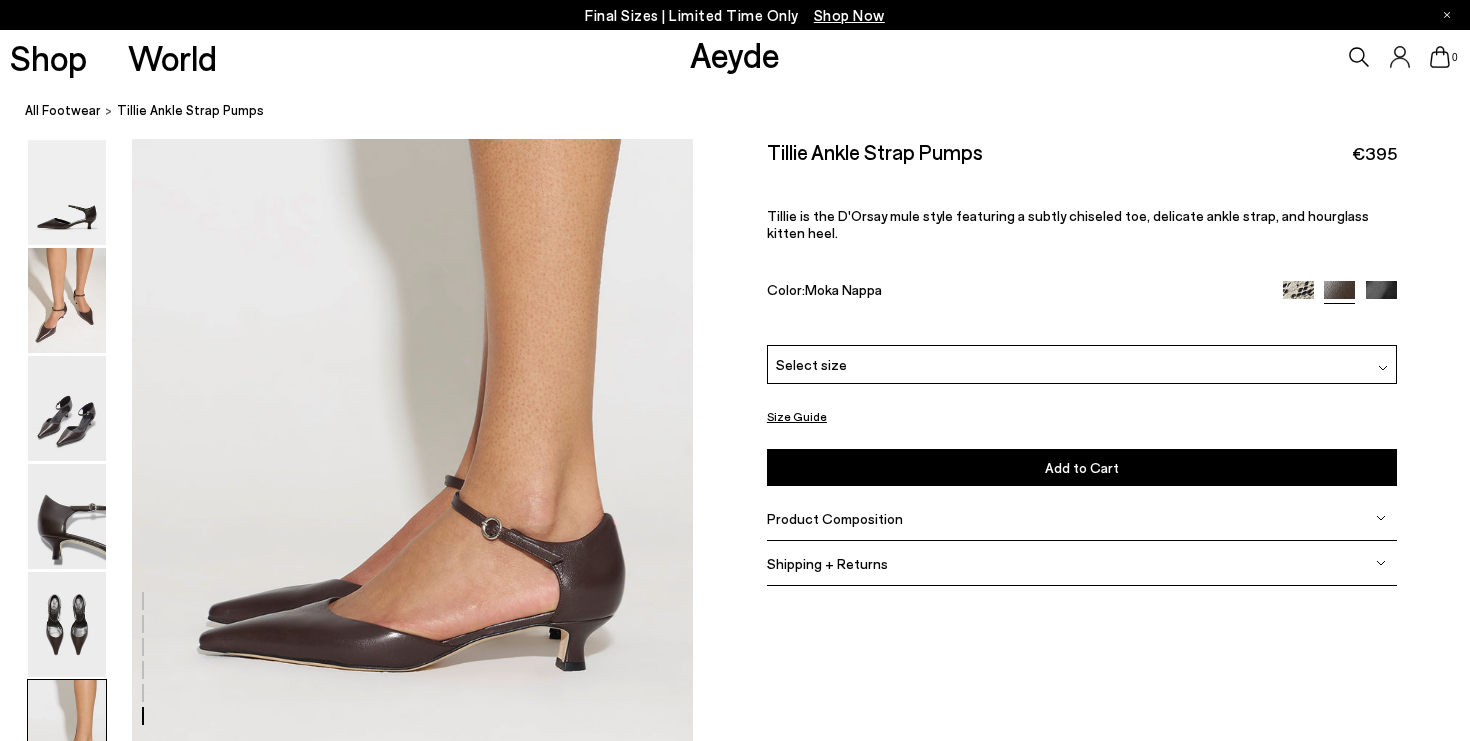 scroll, scrollTop: 4335, scrollLeft: 0, axis: vertical 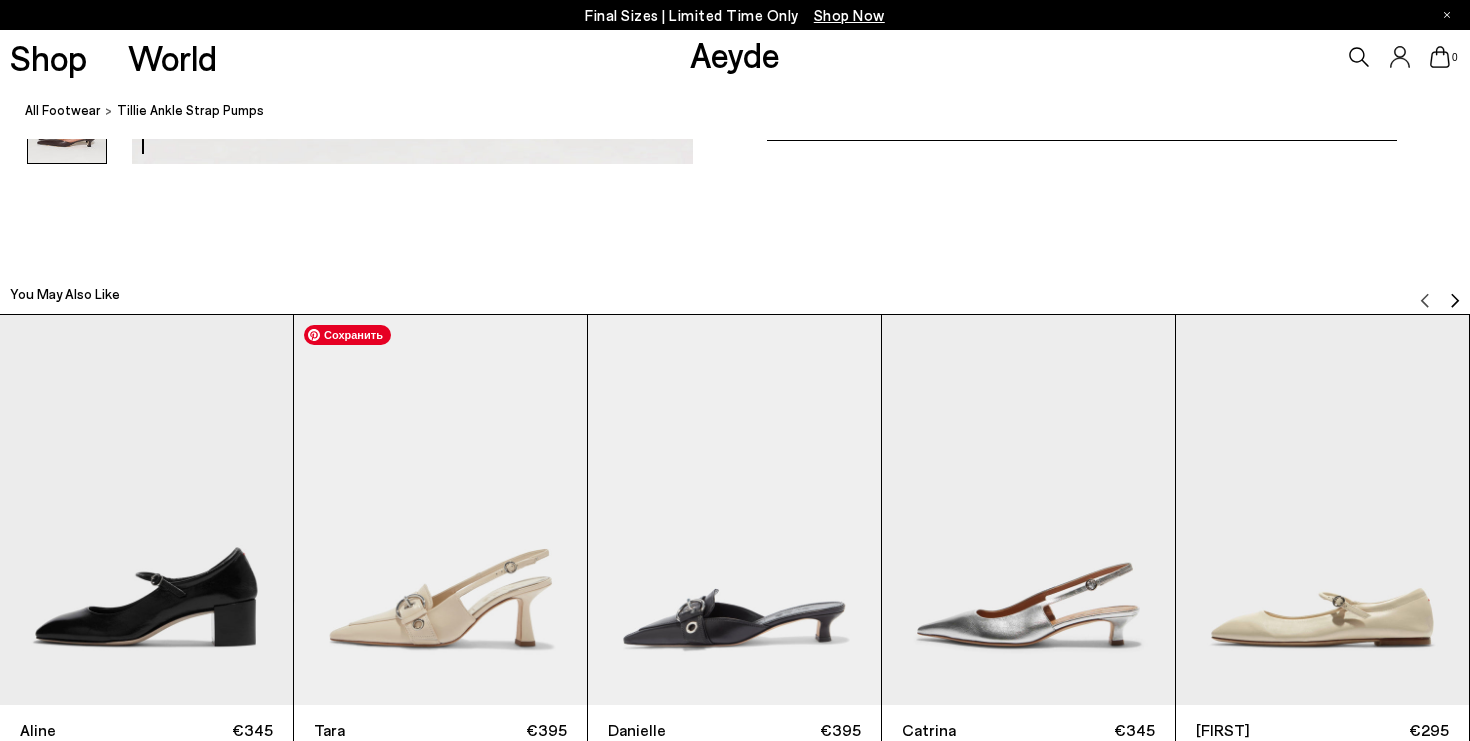 click at bounding box center (440, 510) 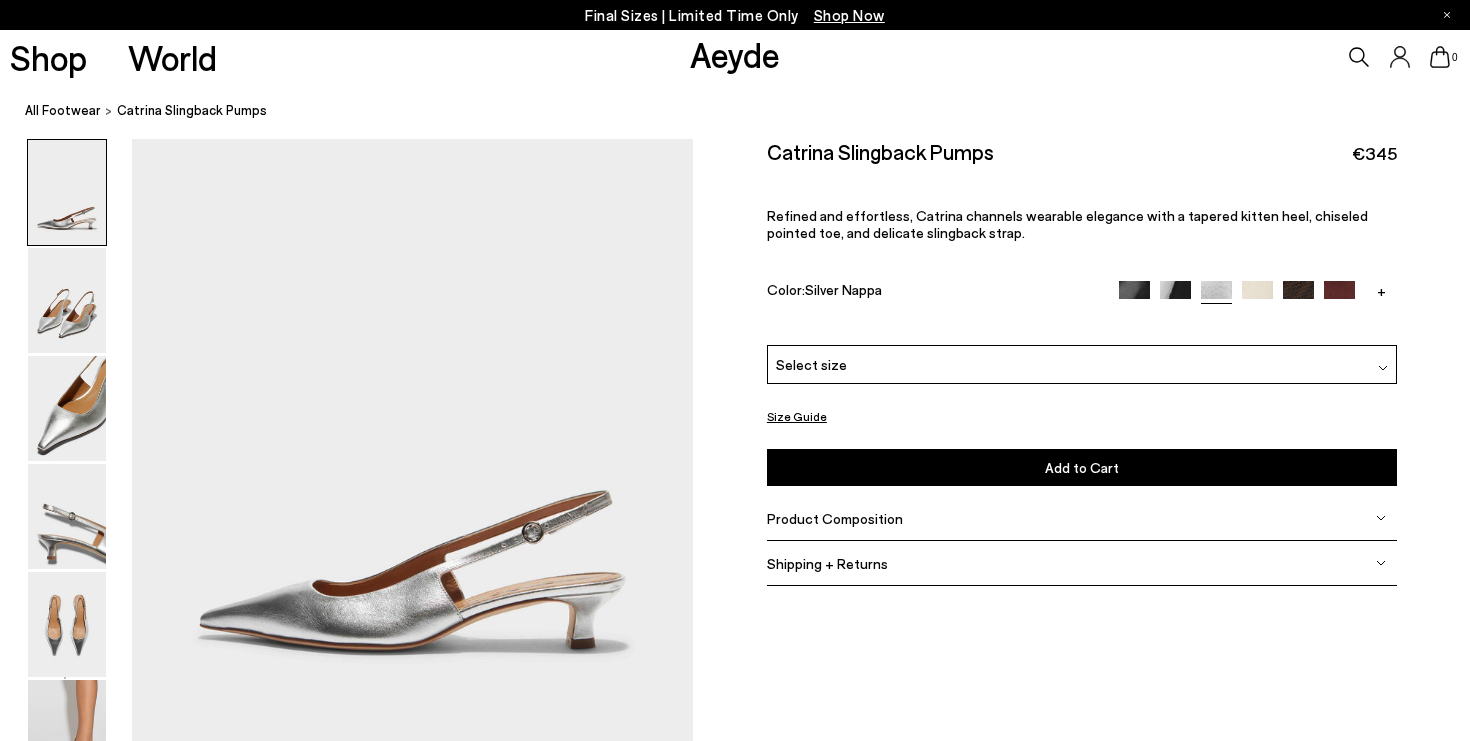 scroll, scrollTop: 0, scrollLeft: 0, axis: both 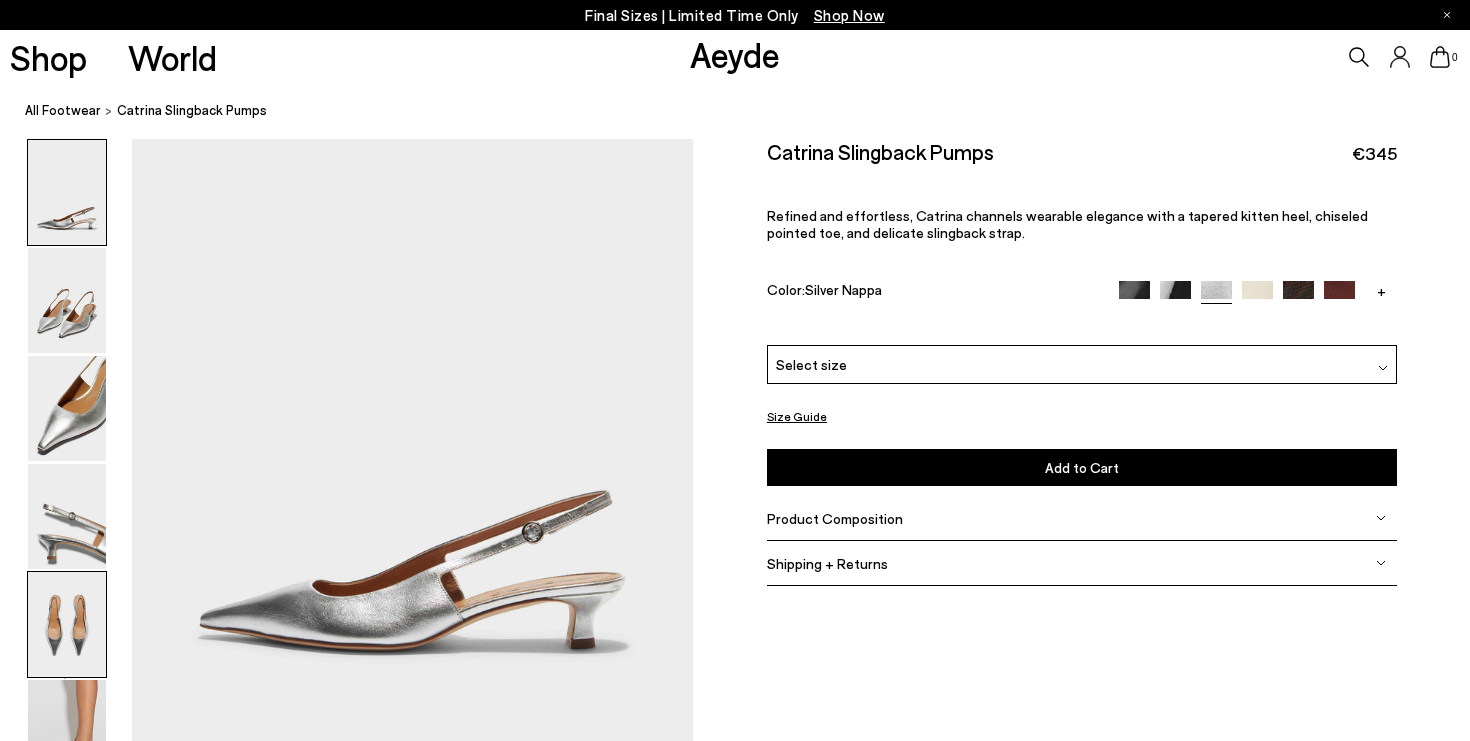 click at bounding box center [67, 624] 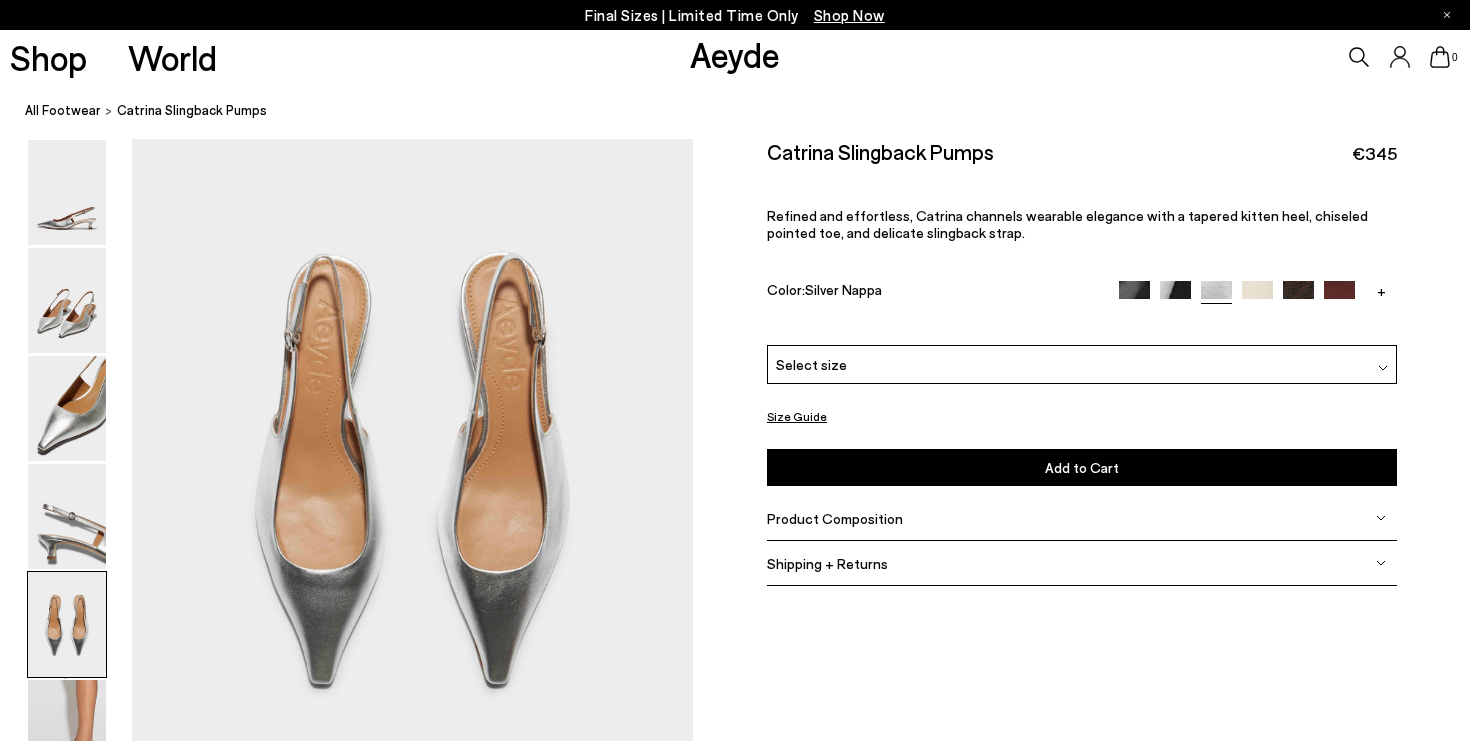 scroll, scrollTop: 2908, scrollLeft: 0, axis: vertical 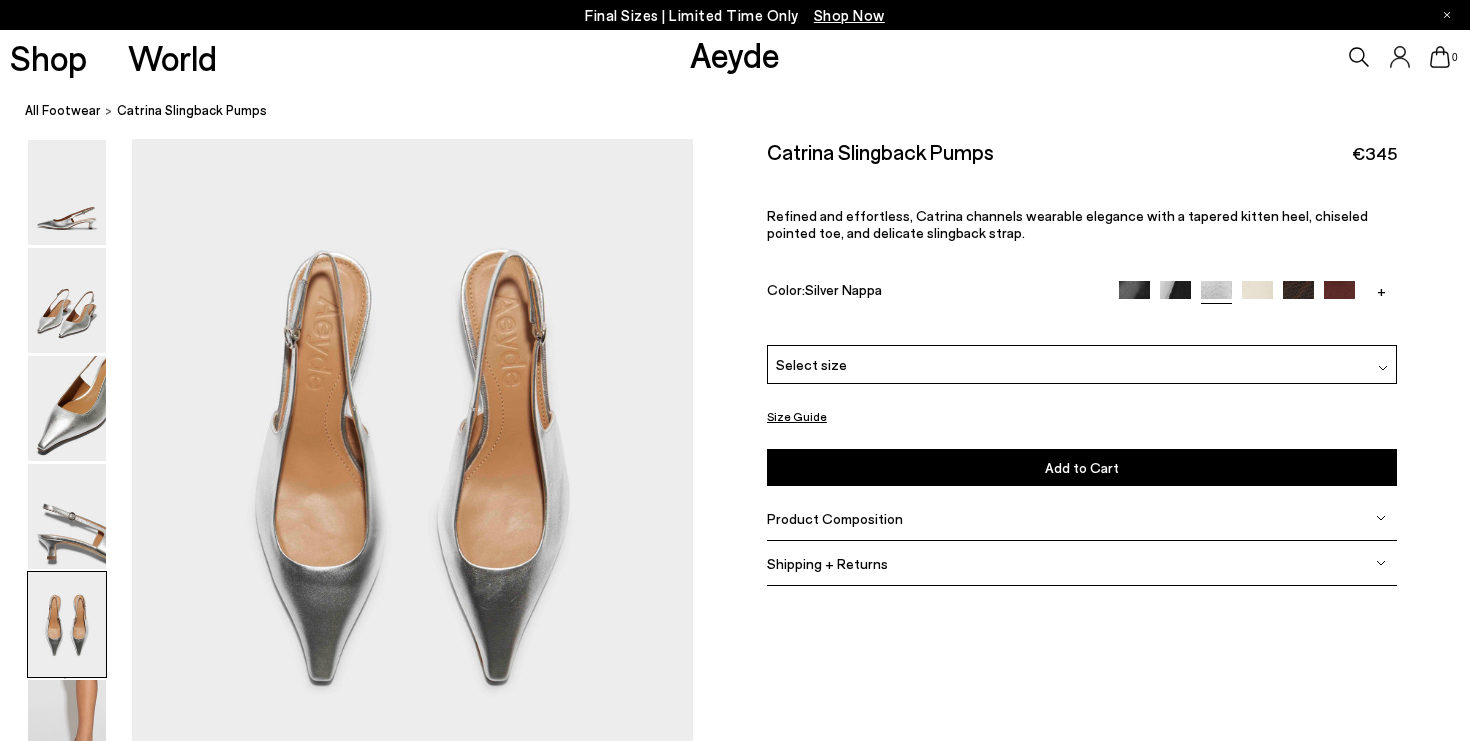 click on "Product Composition" at bounding box center [835, 518] 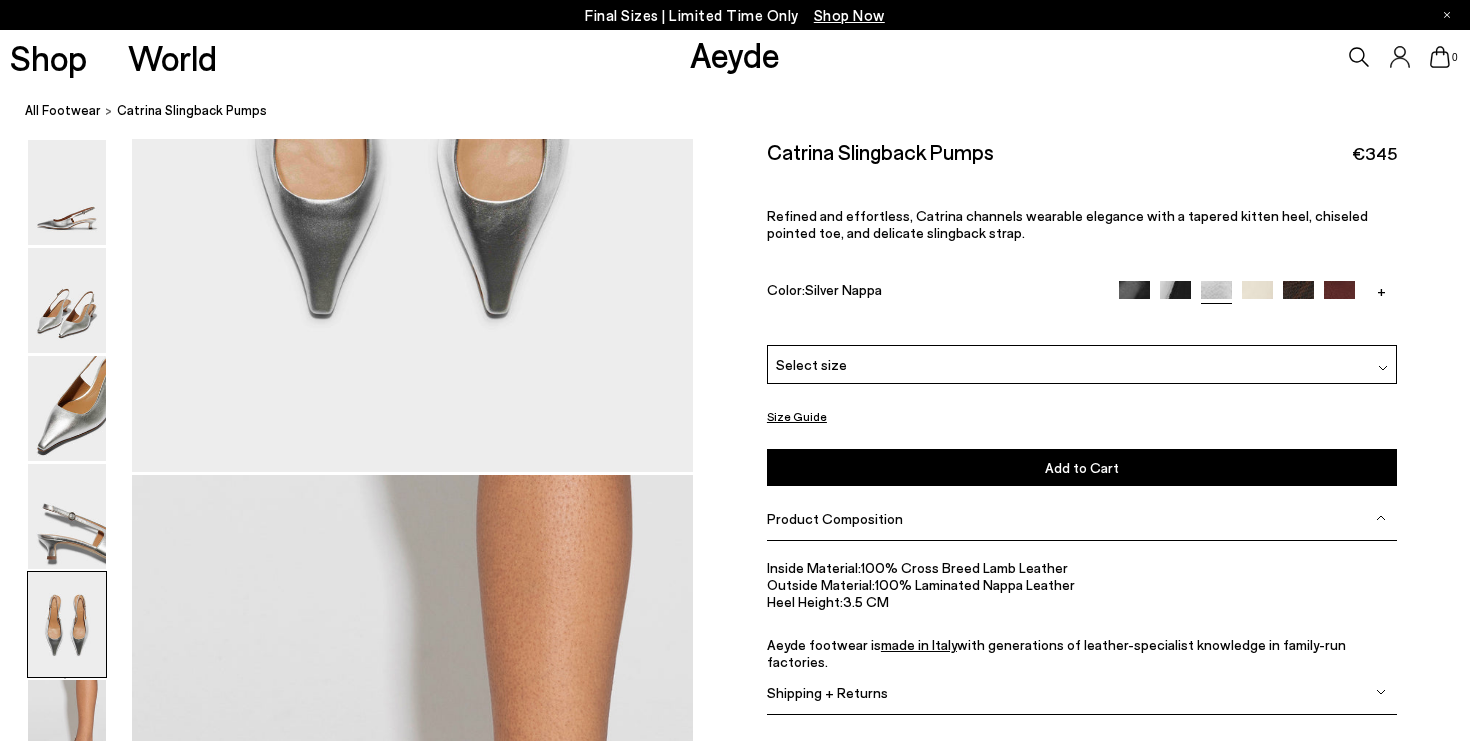 scroll, scrollTop: 3279, scrollLeft: 0, axis: vertical 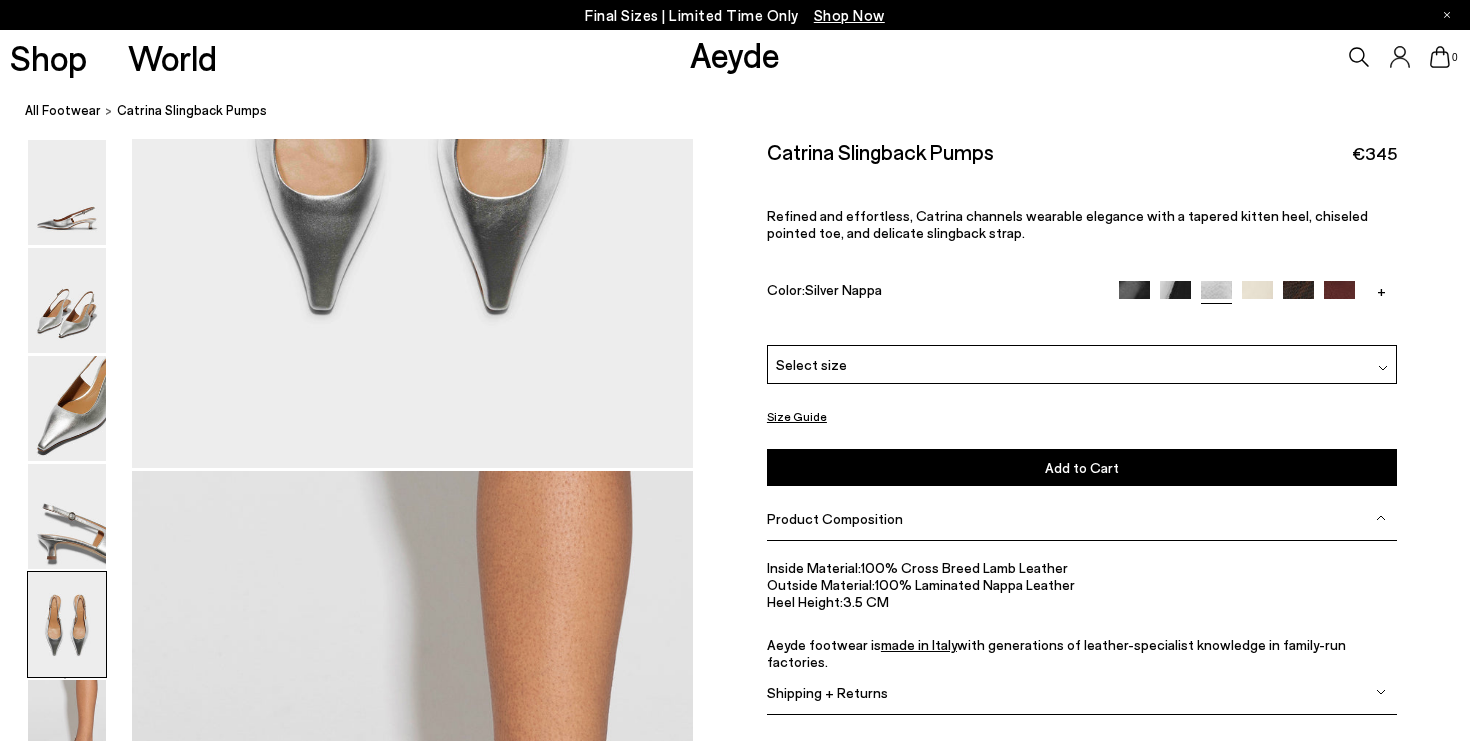 click at bounding box center (1381, 518) 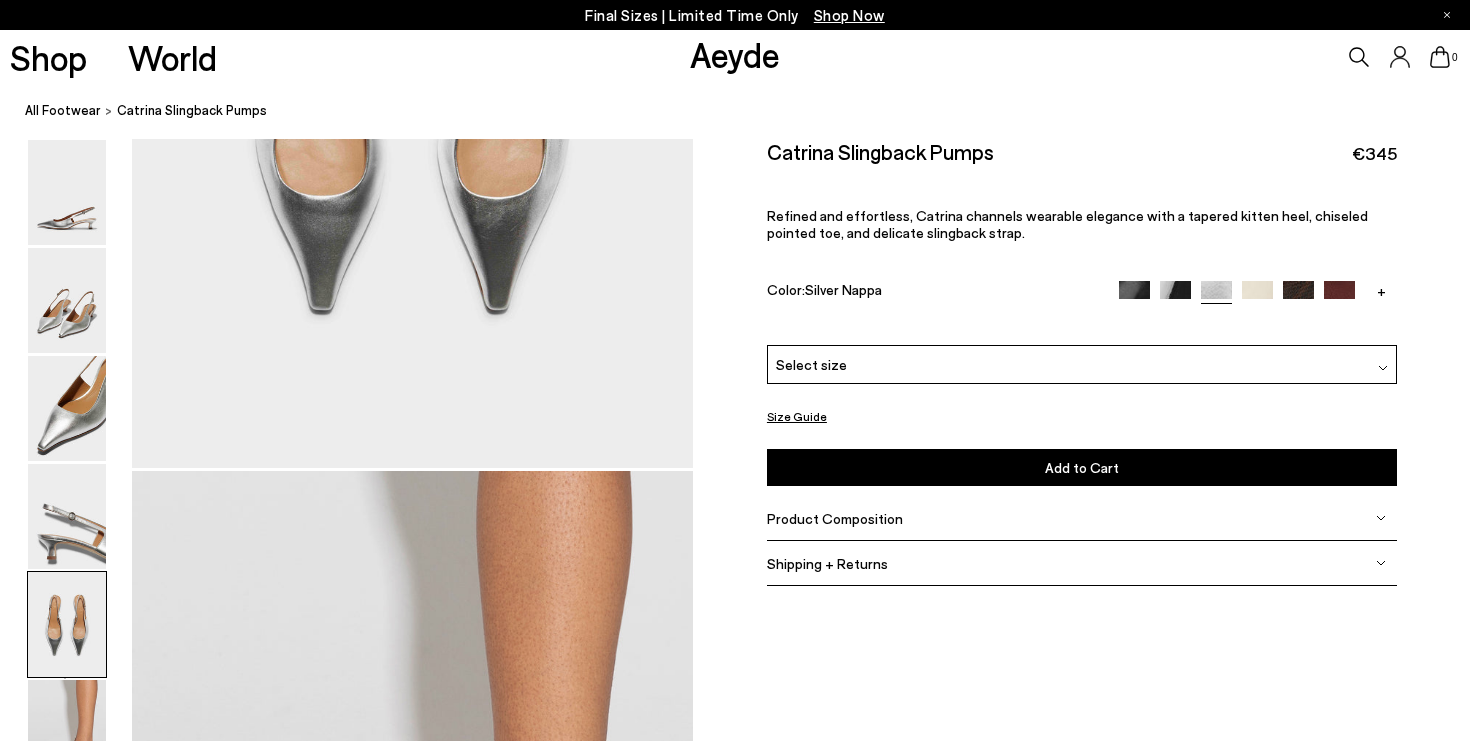 click at bounding box center [1381, 518] 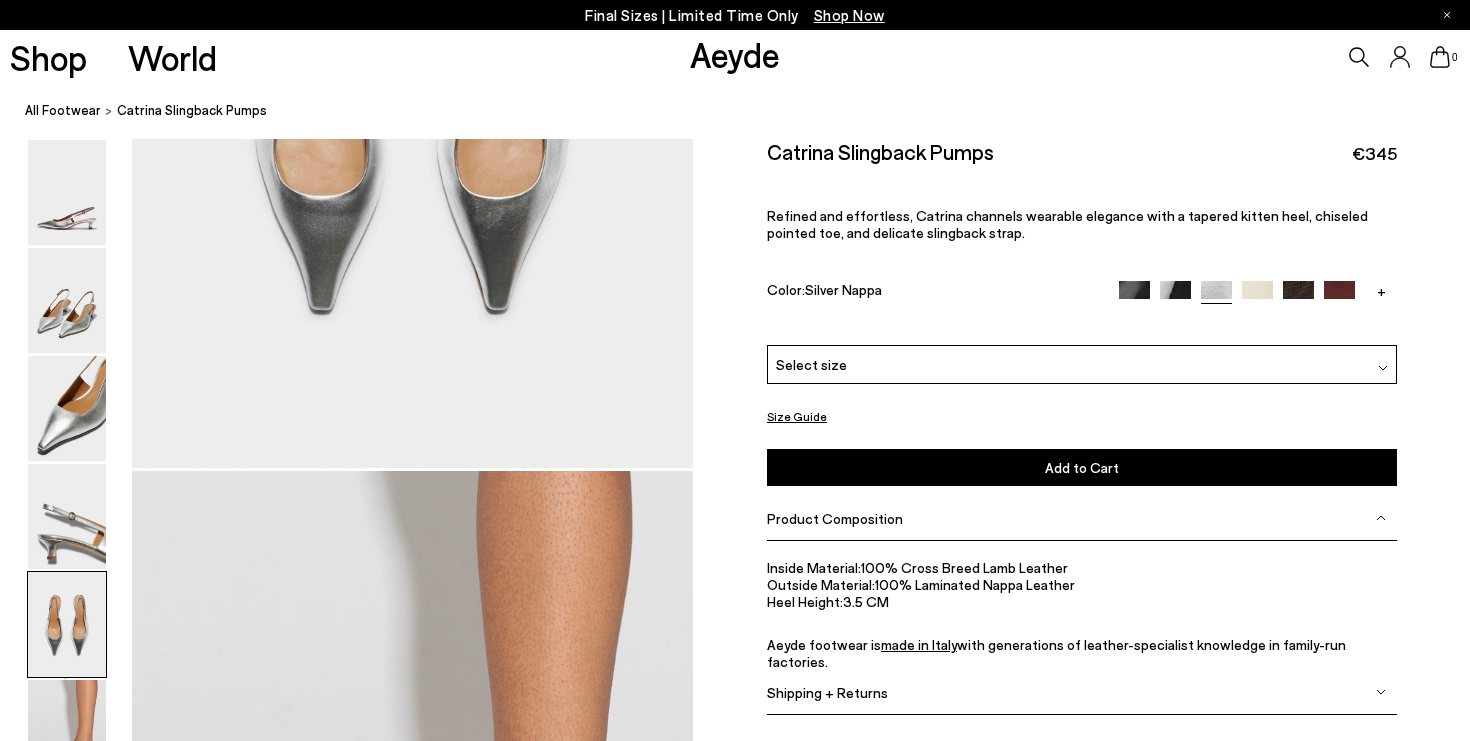 click at bounding box center (1381, 518) 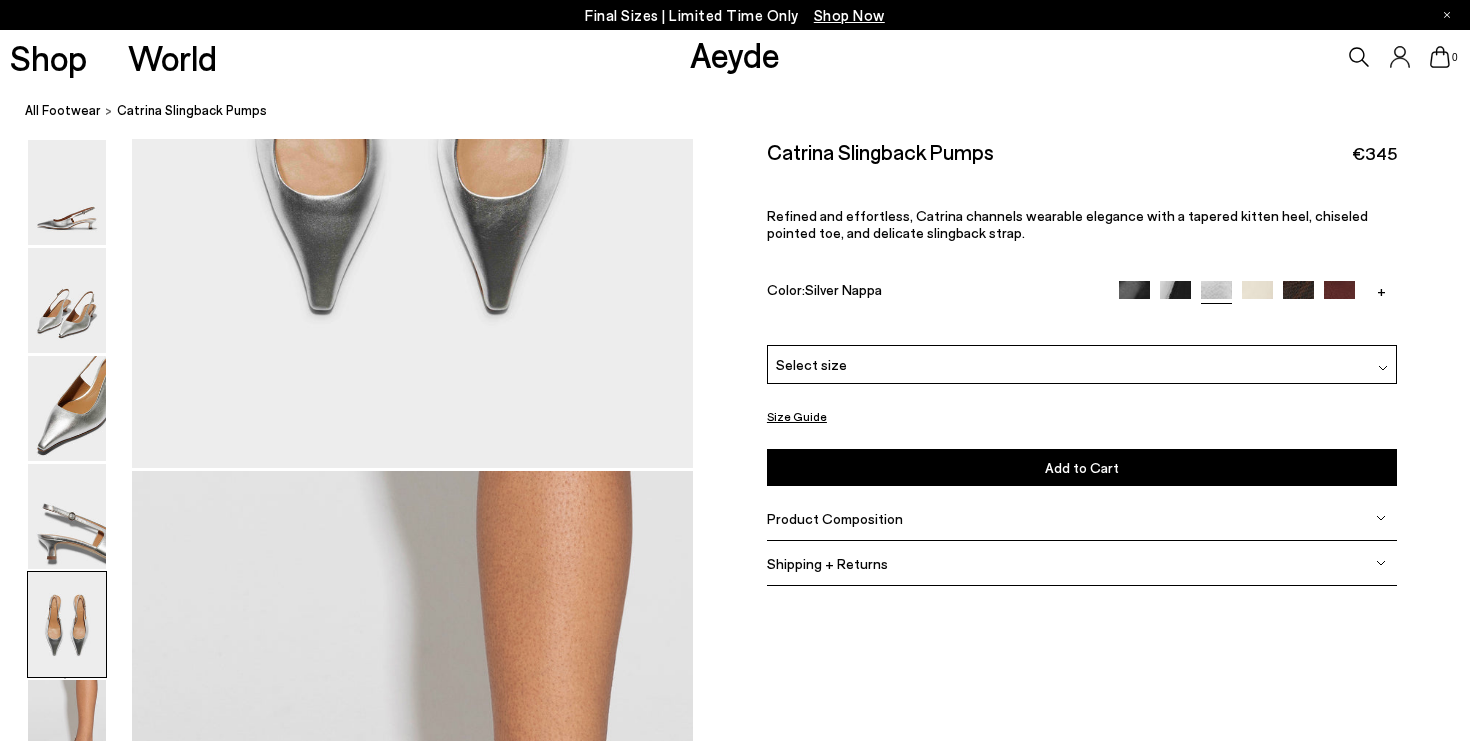 click on "Shipping + Returns" at bounding box center (1082, 563) 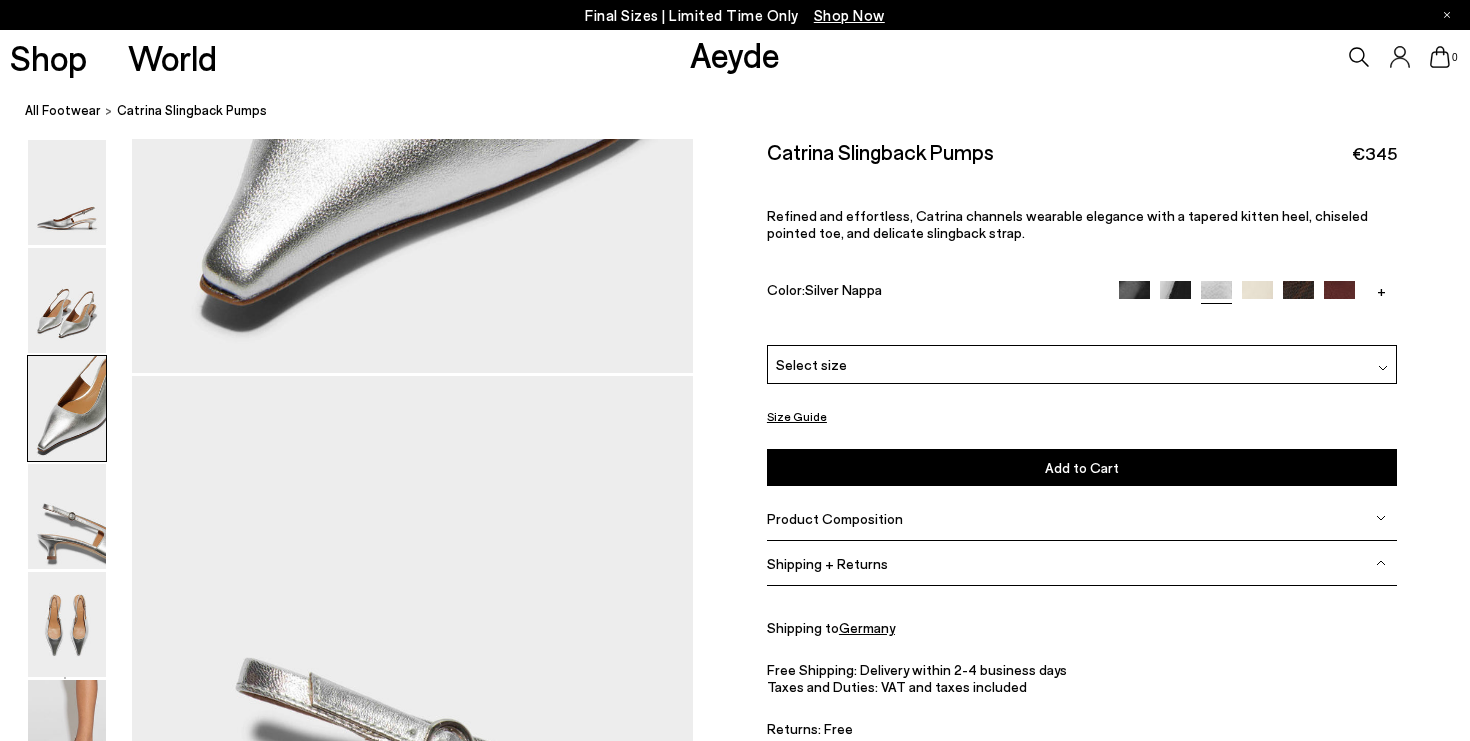 scroll, scrollTop: 1855, scrollLeft: 0, axis: vertical 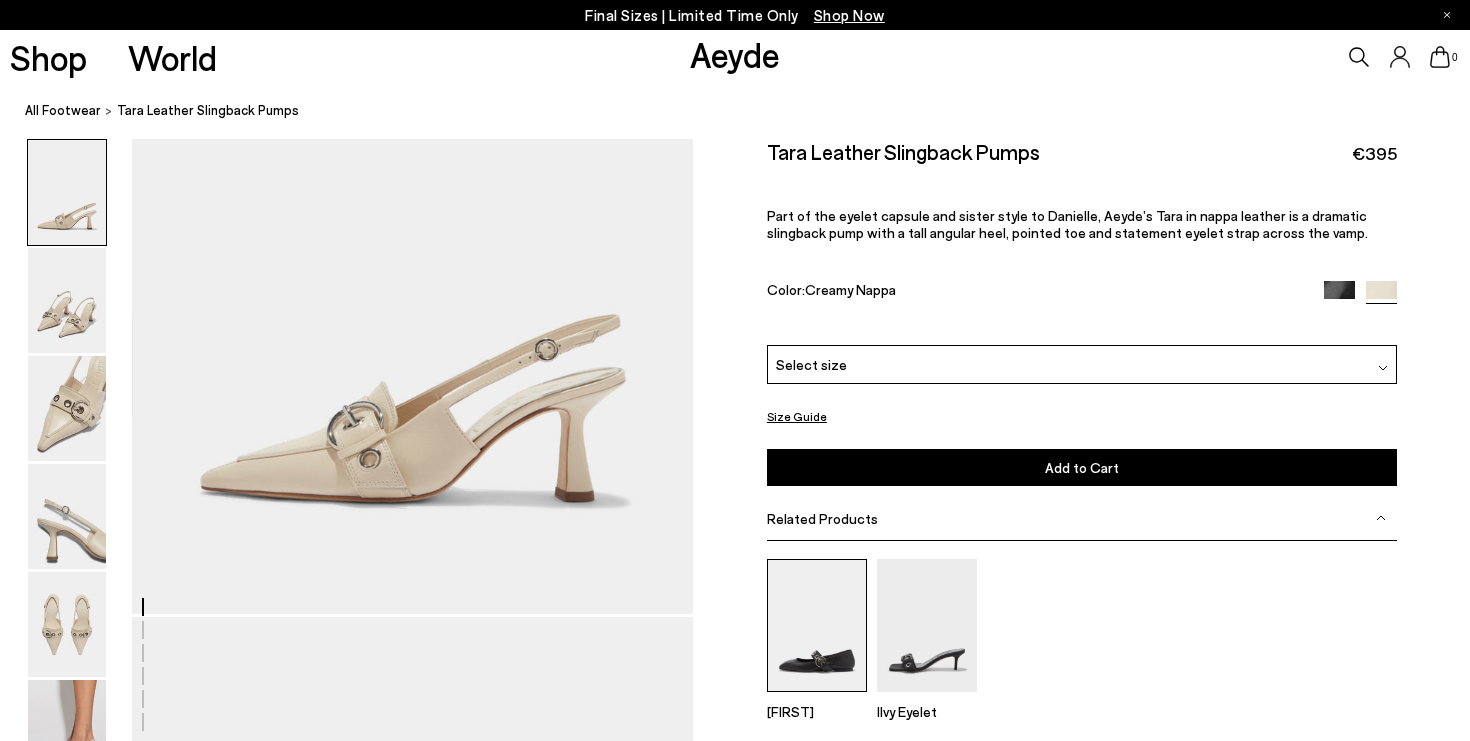 click at bounding box center [817, 625] 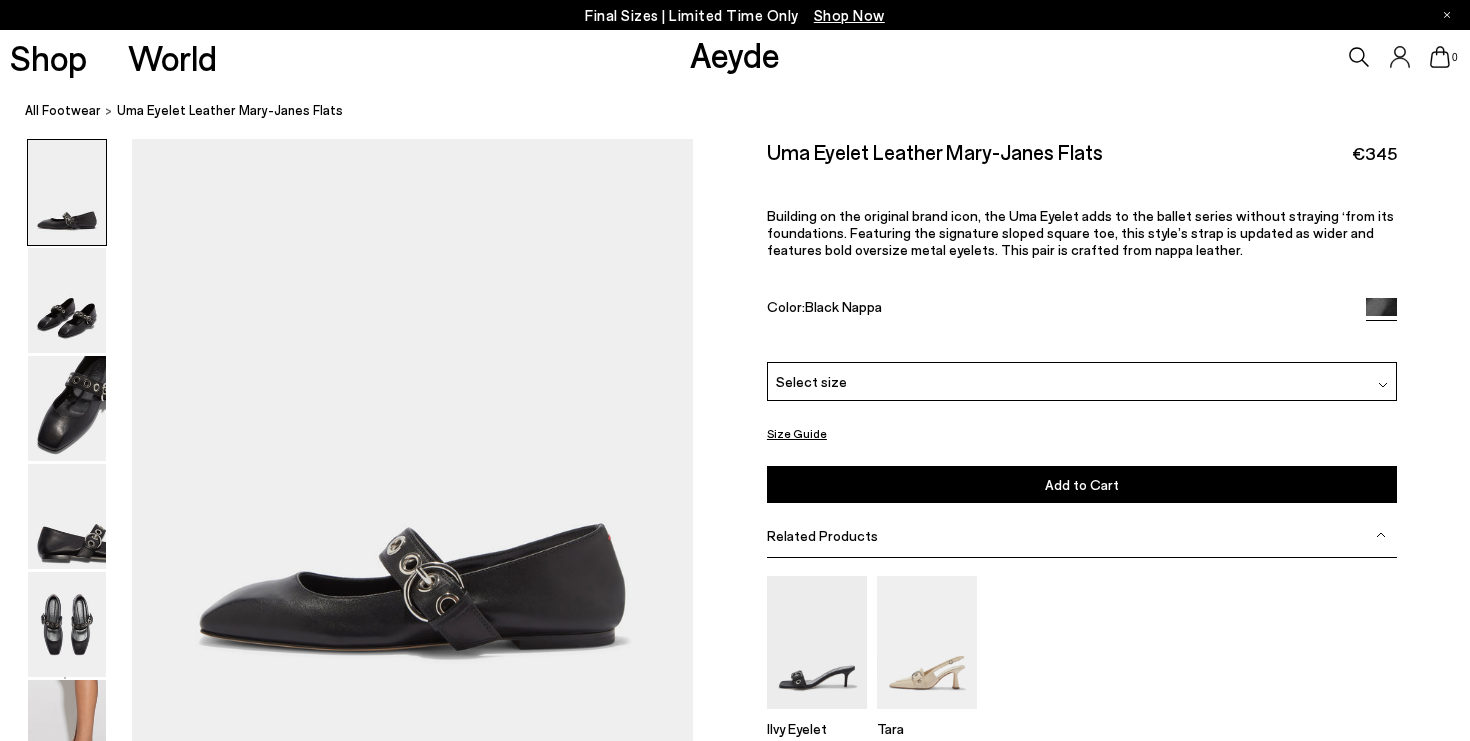 scroll, scrollTop: 0, scrollLeft: 0, axis: both 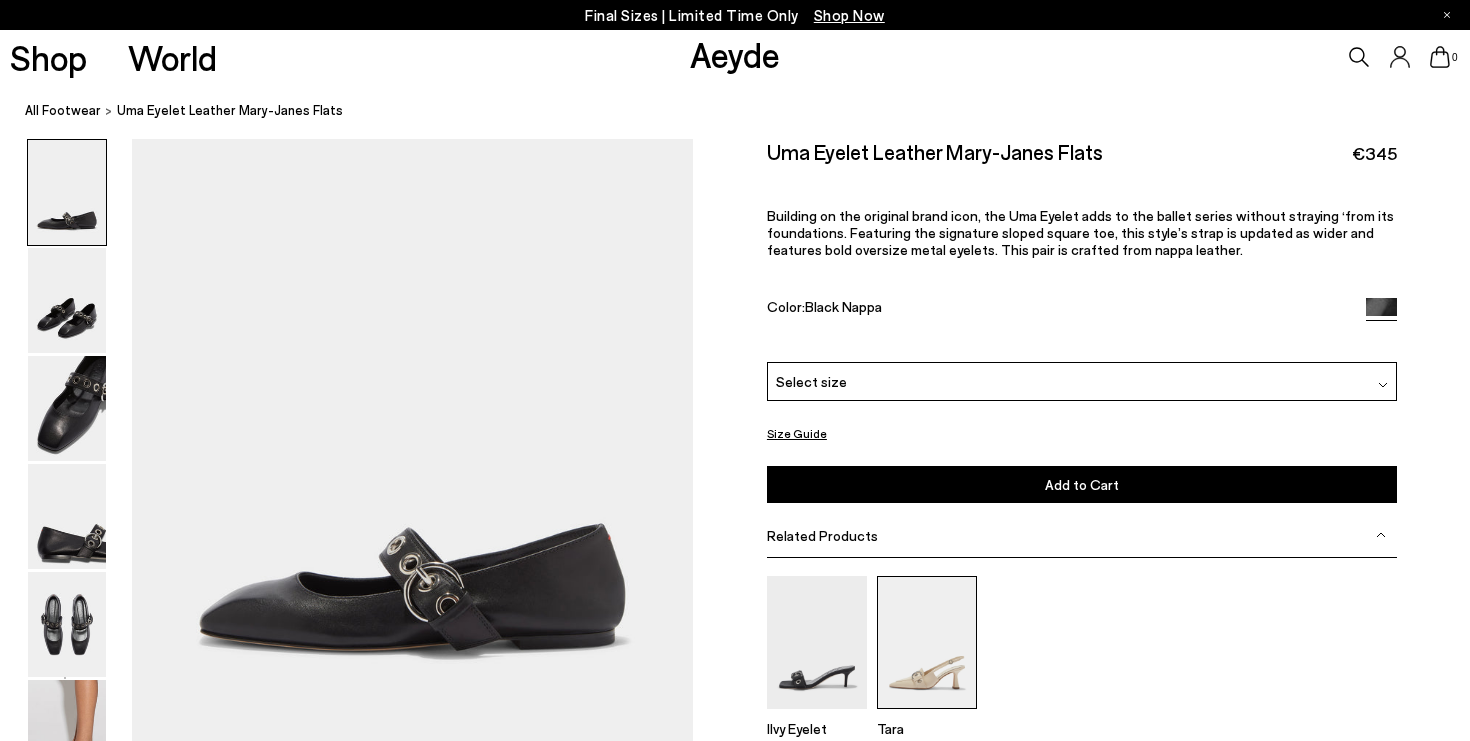 click at bounding box center [927, 642] 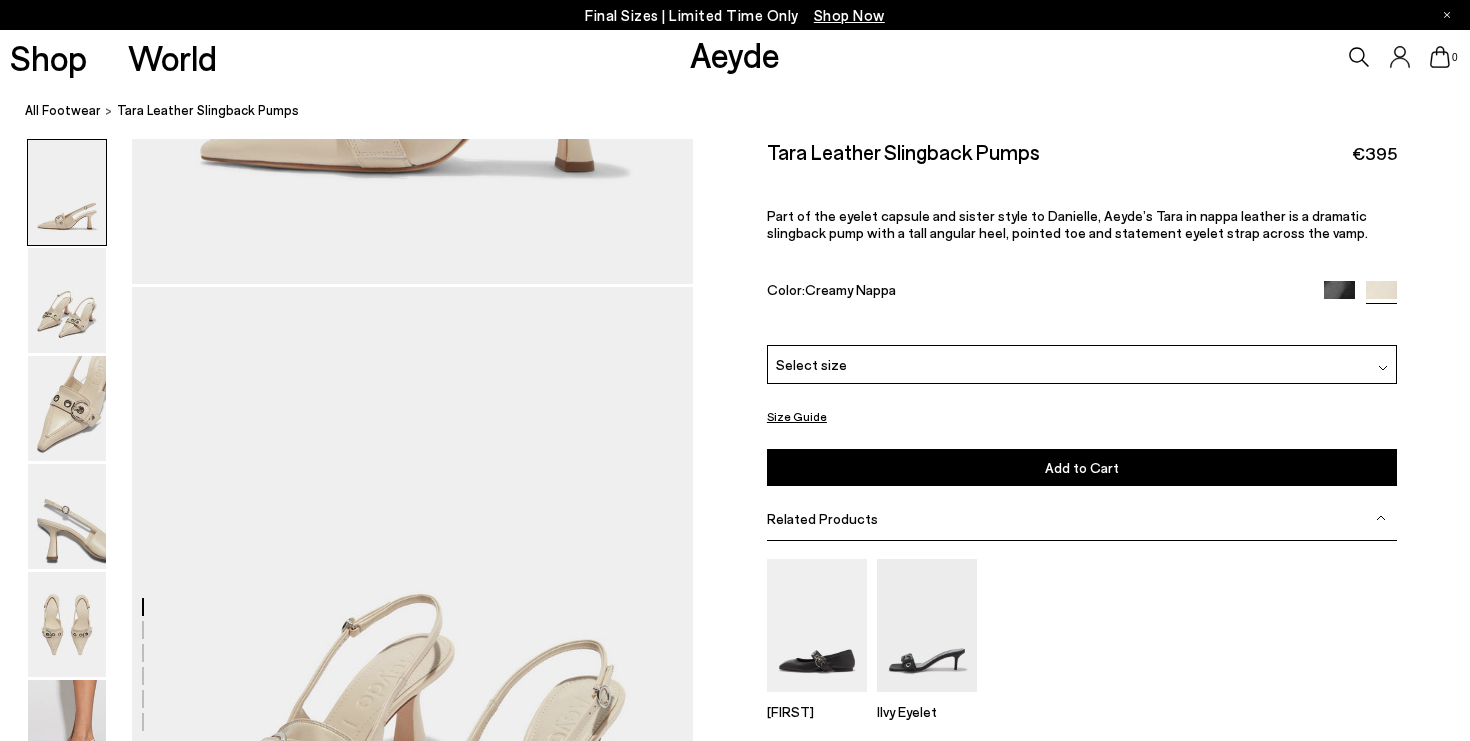 scroll, scrollTop: 653, scrollLeft: 0, axis: vertical 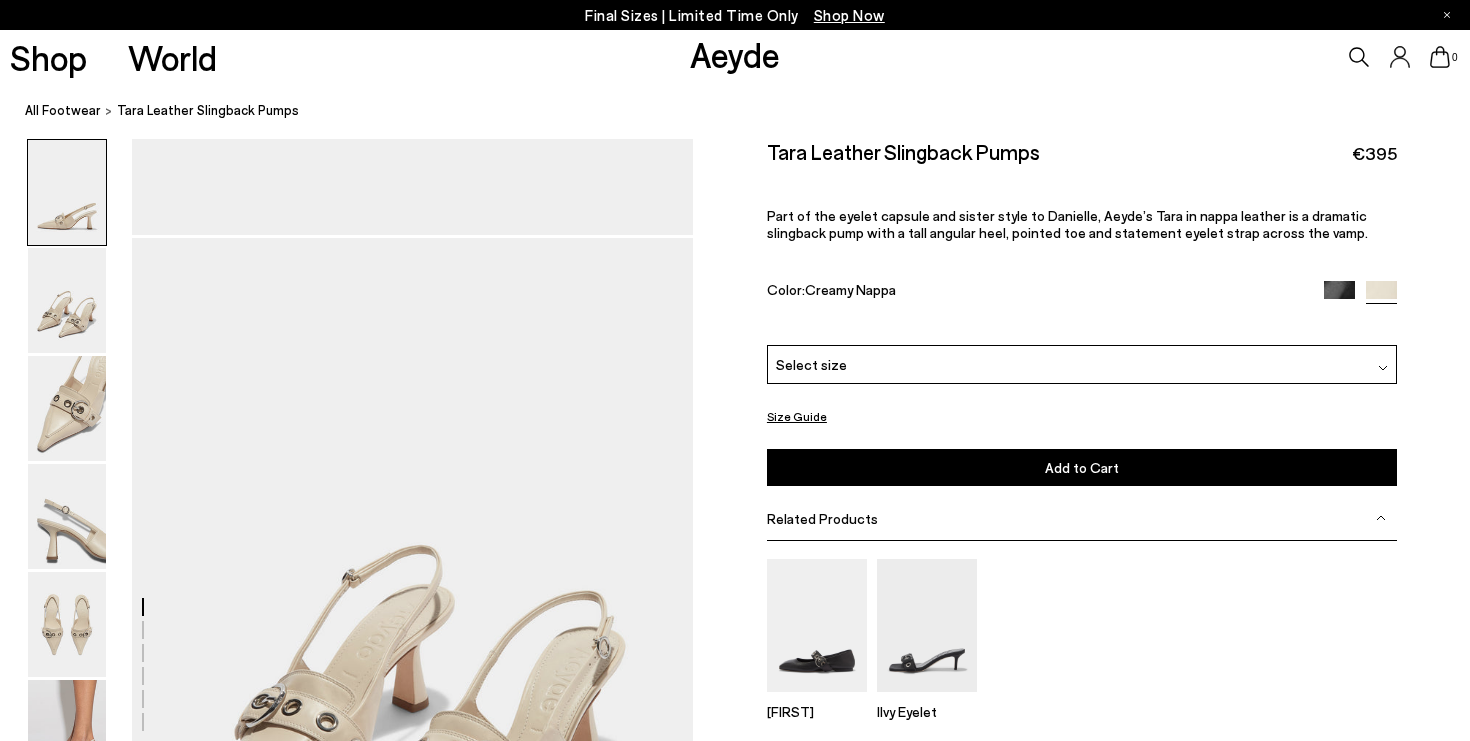 click on "Product Composition" at bounding box center [1082, 776] 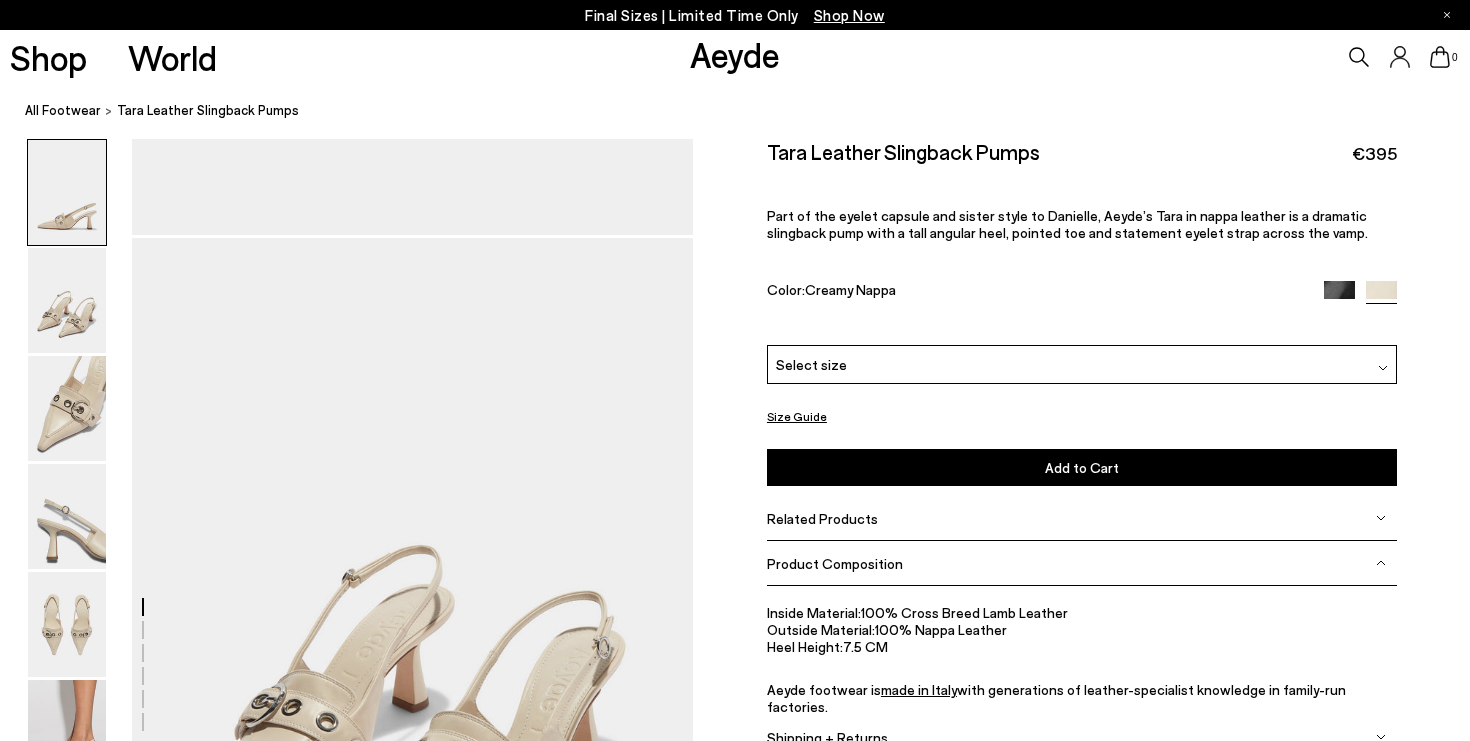 click on "made in Italy" at bounding box center (919, 688) 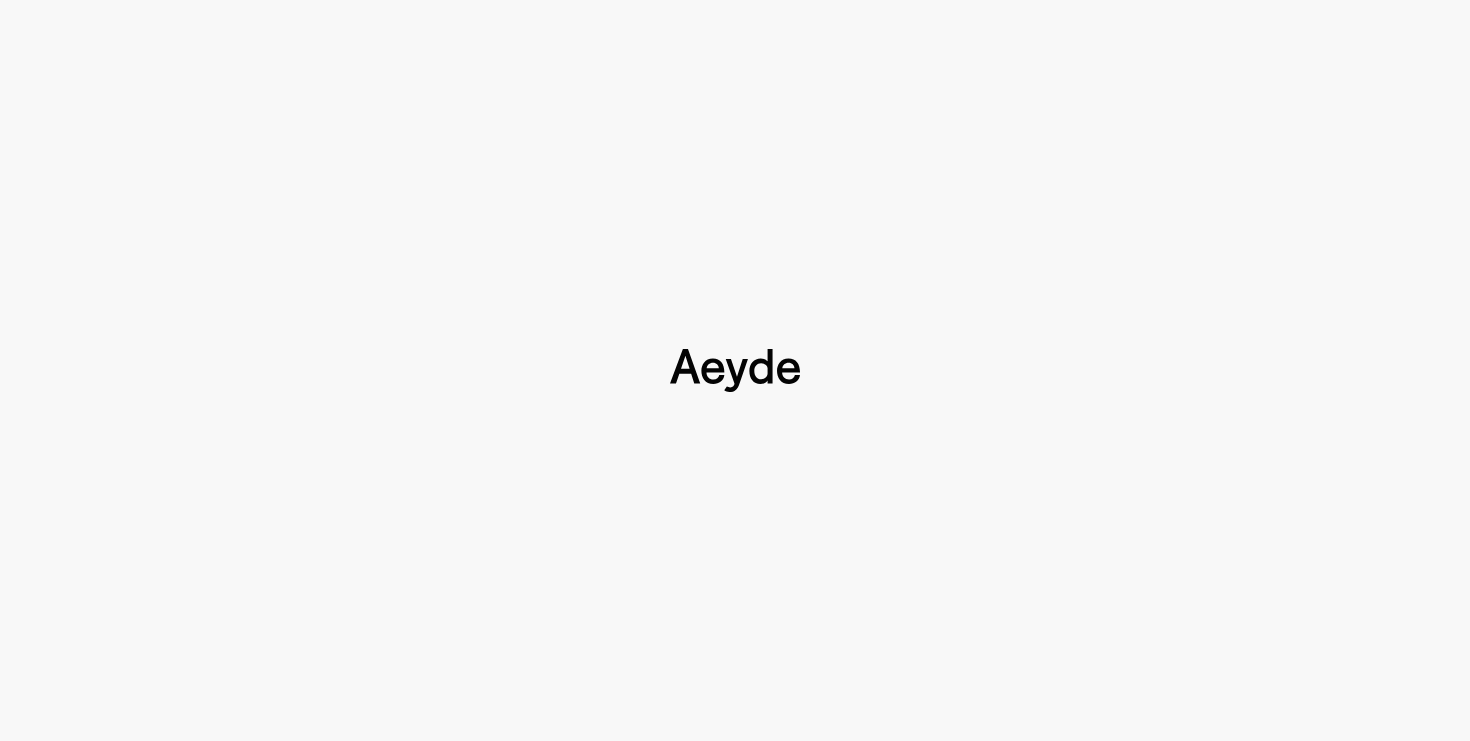 scroll, scrollTop: 0, scrollLeft: 0, axis: both 